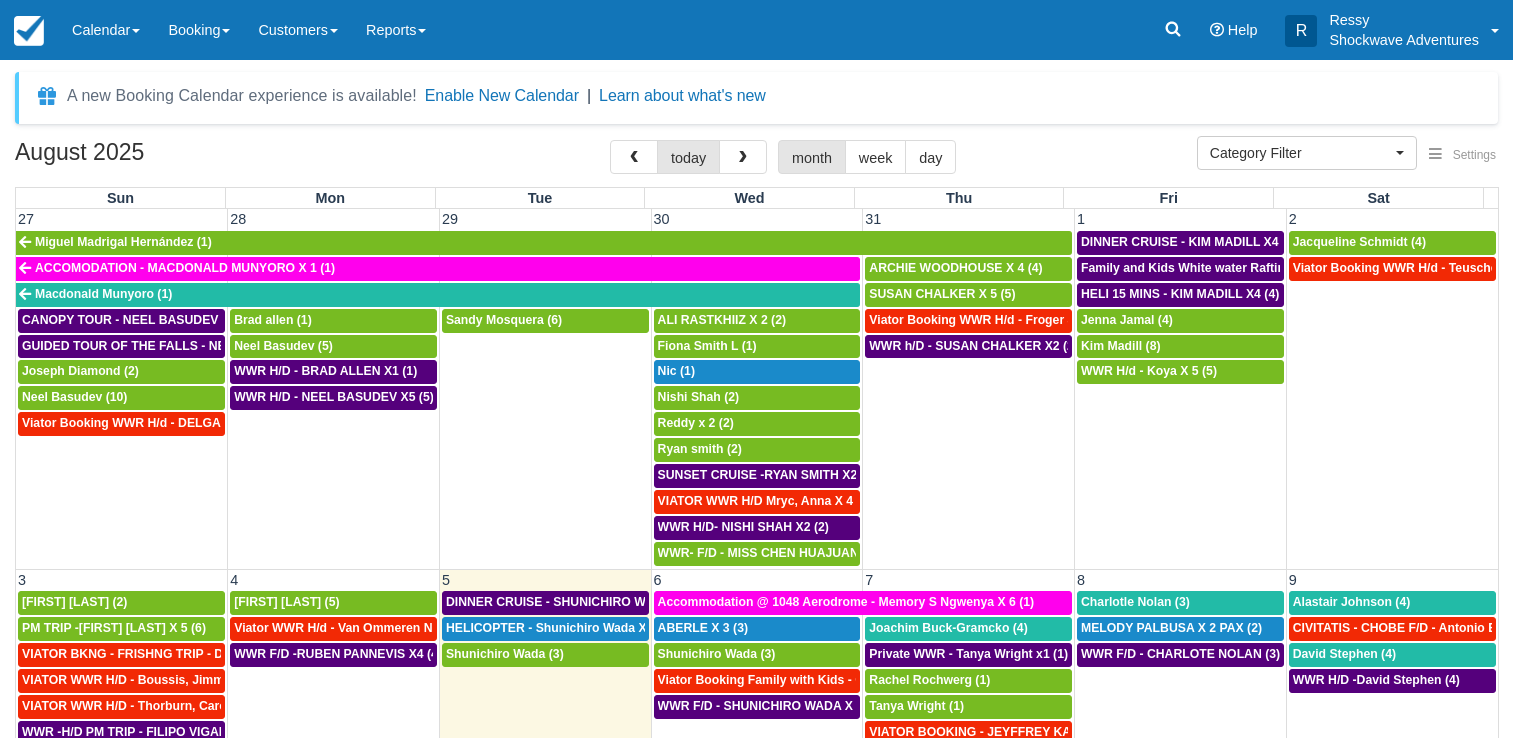 select 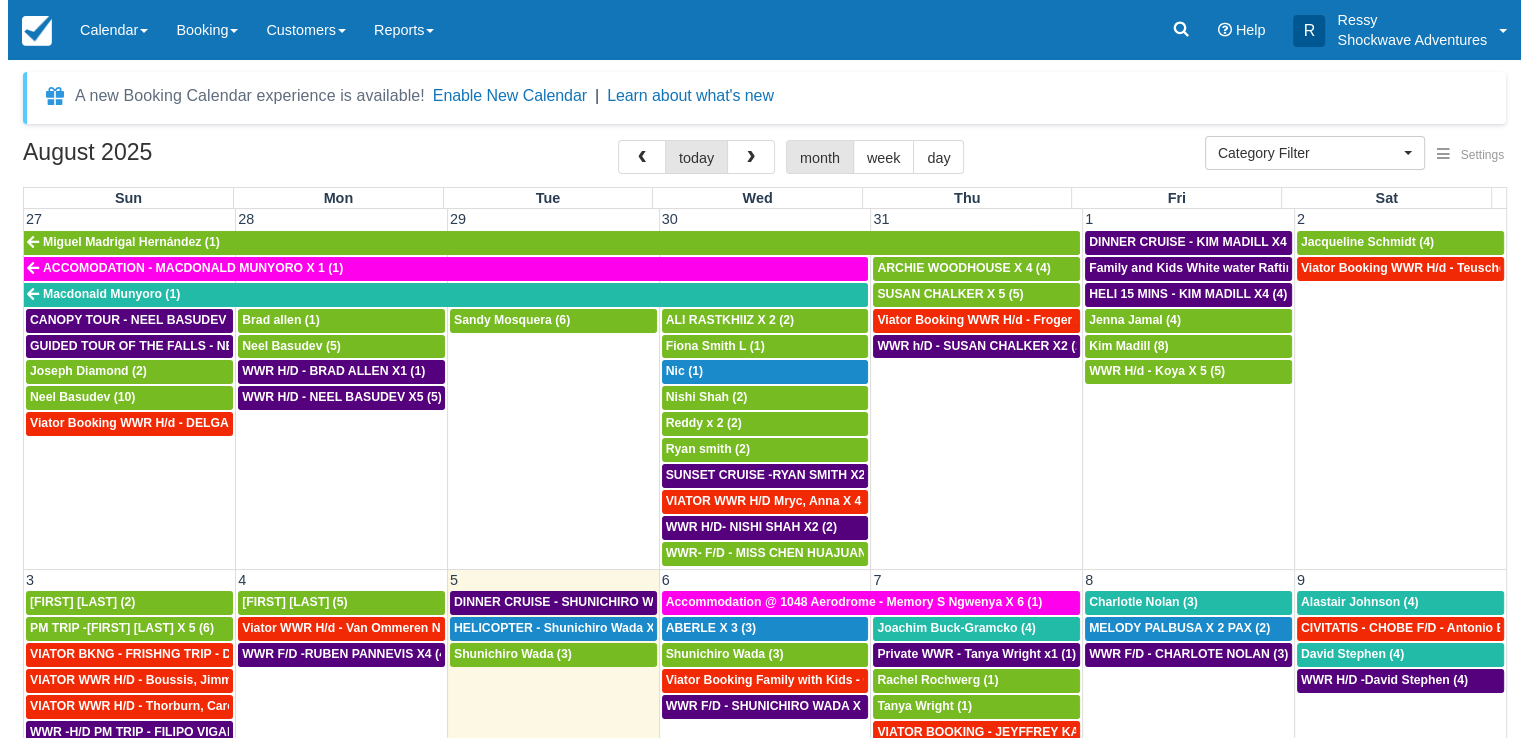scroll, scrollTop: 200, scrollLeft: 0, axis: vertical 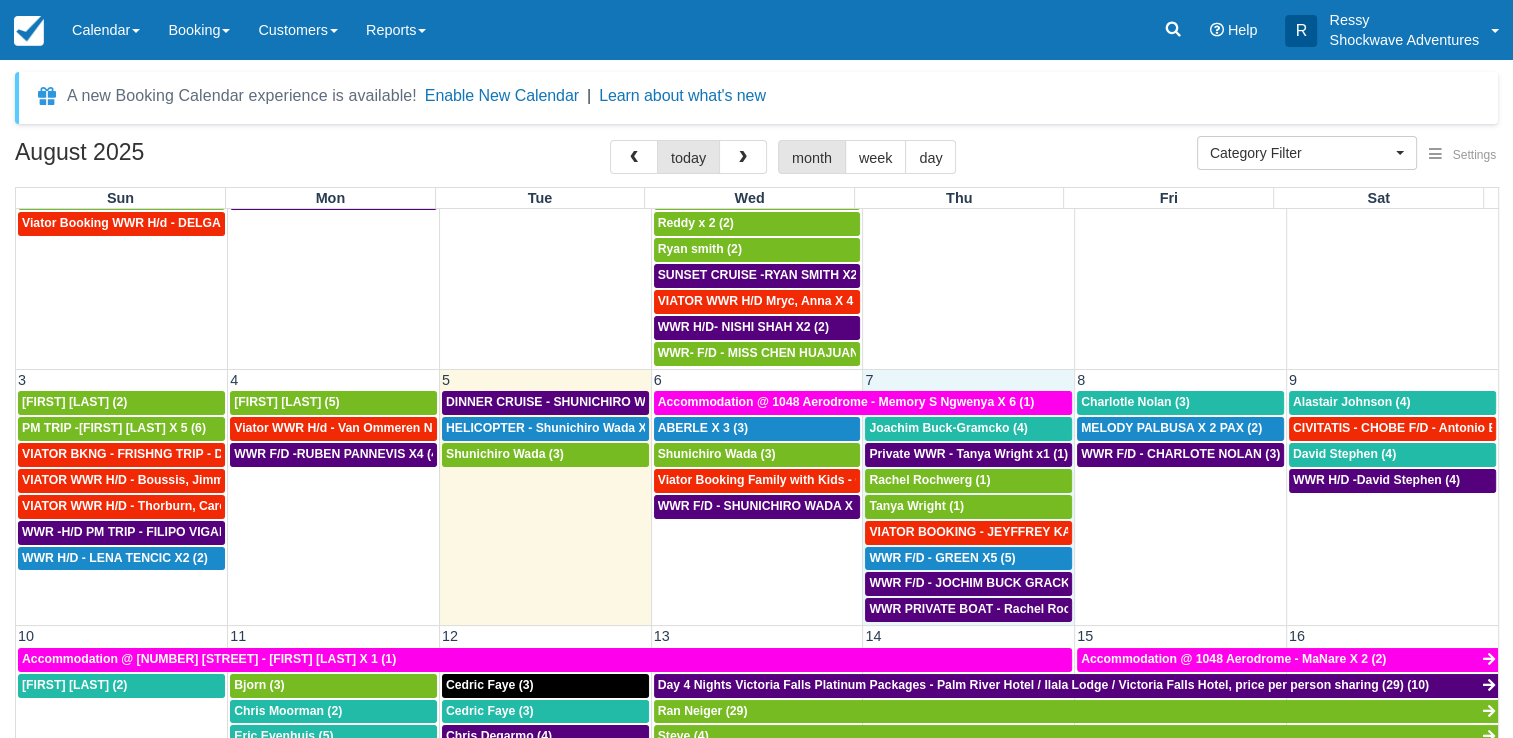 click on "7" at bounding box center (969, 379) 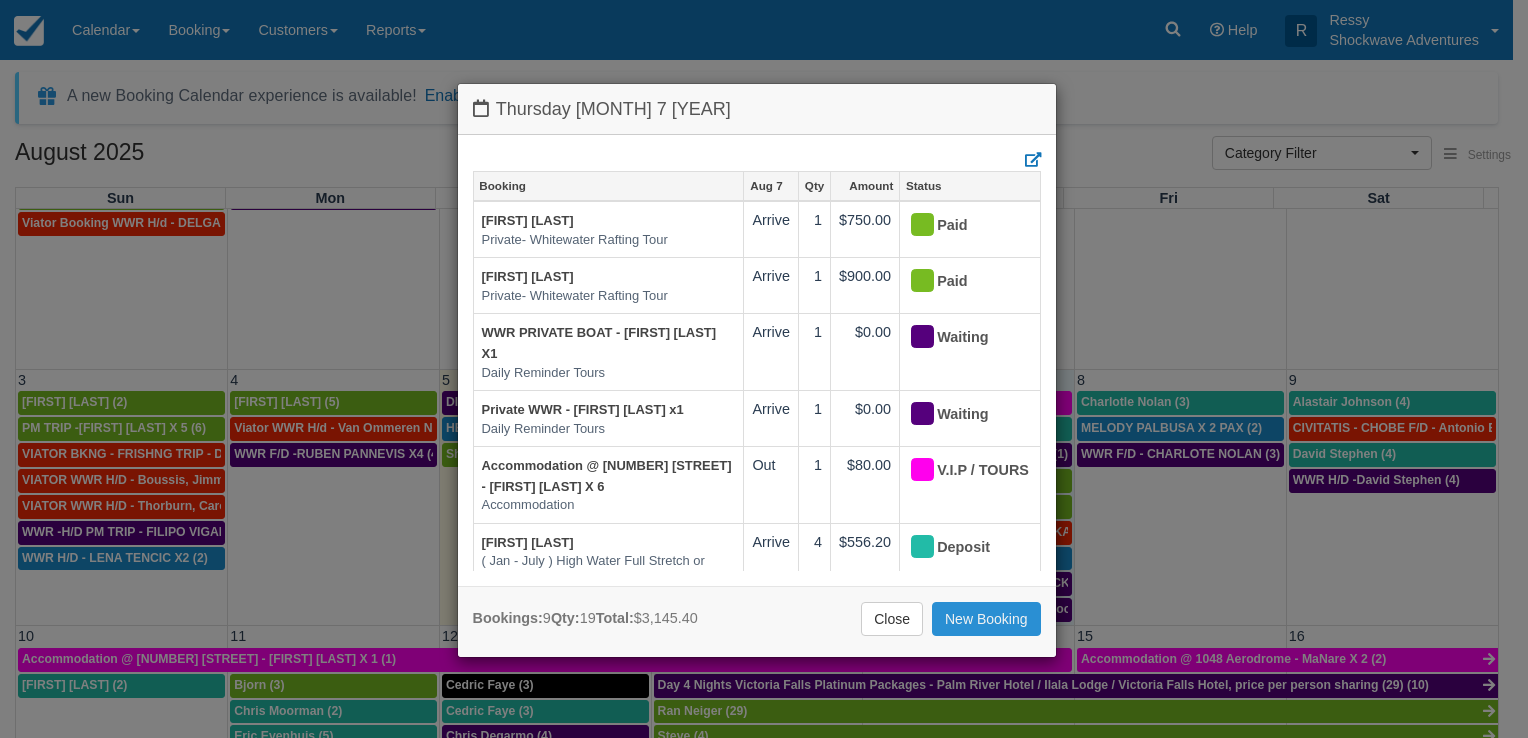 click on "New Booking" at bounding box center [986, 619] 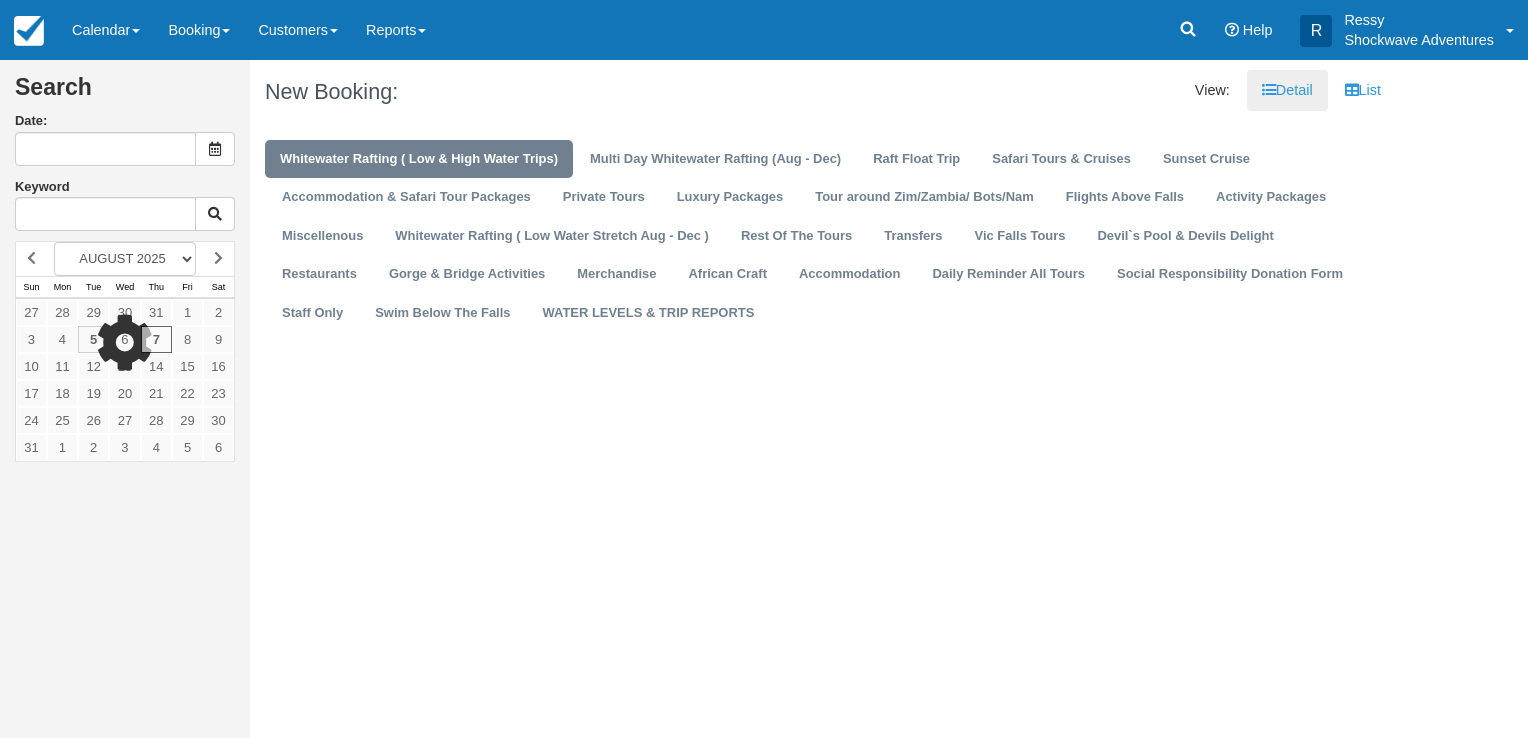 type on "08/07/25" 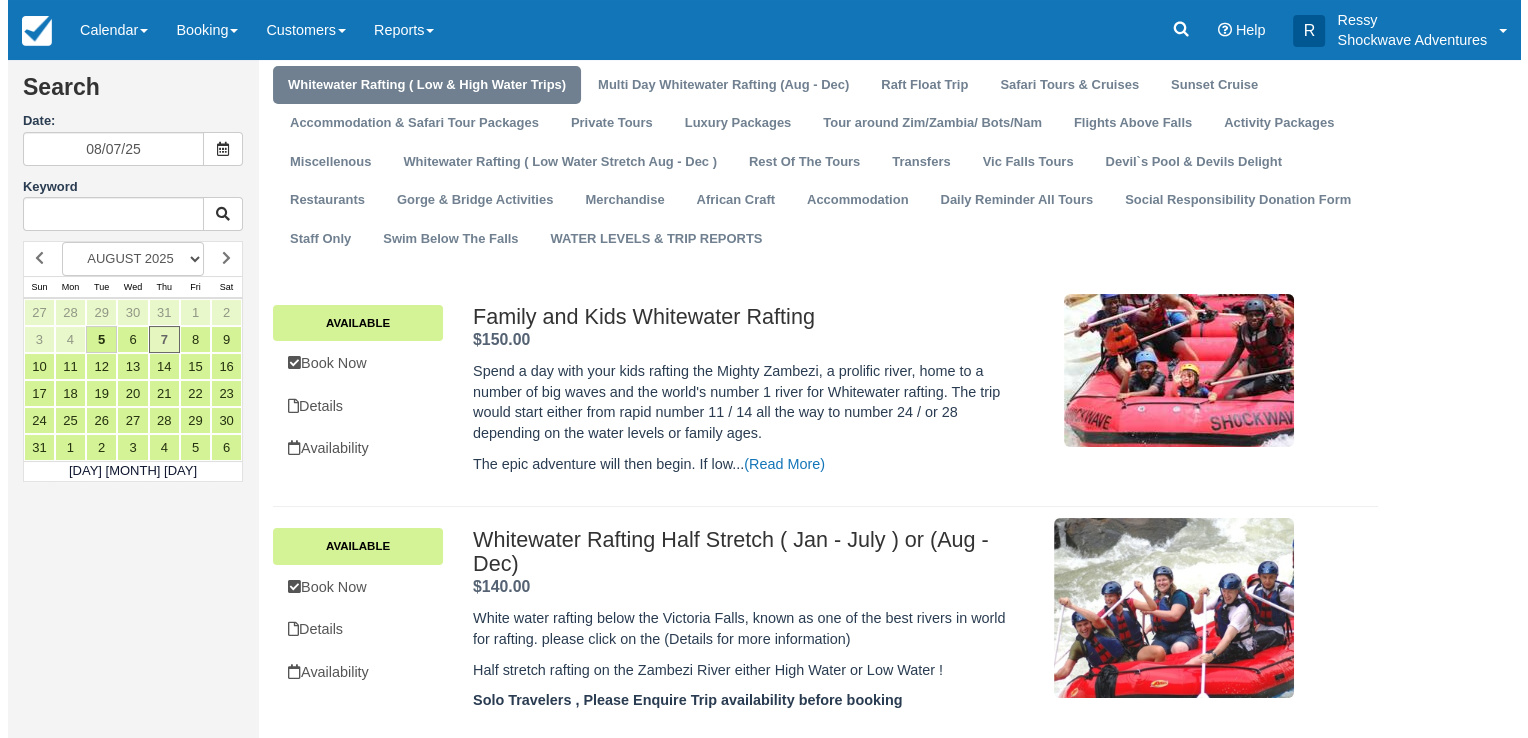 scroll, scrollTop: 300, scrollLeft: 0, axis: vertical 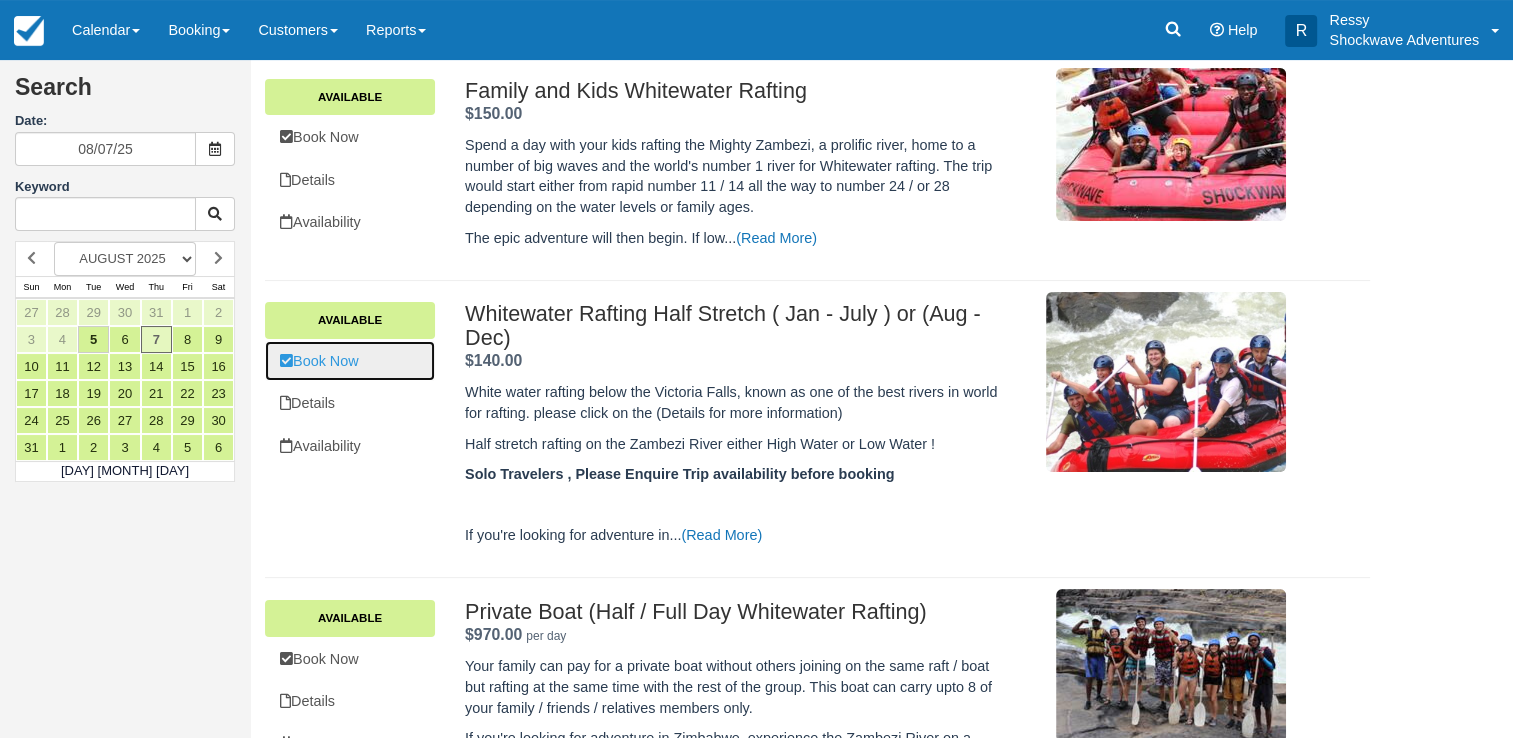 click on "Book Now" at bounding box center (350, 361) 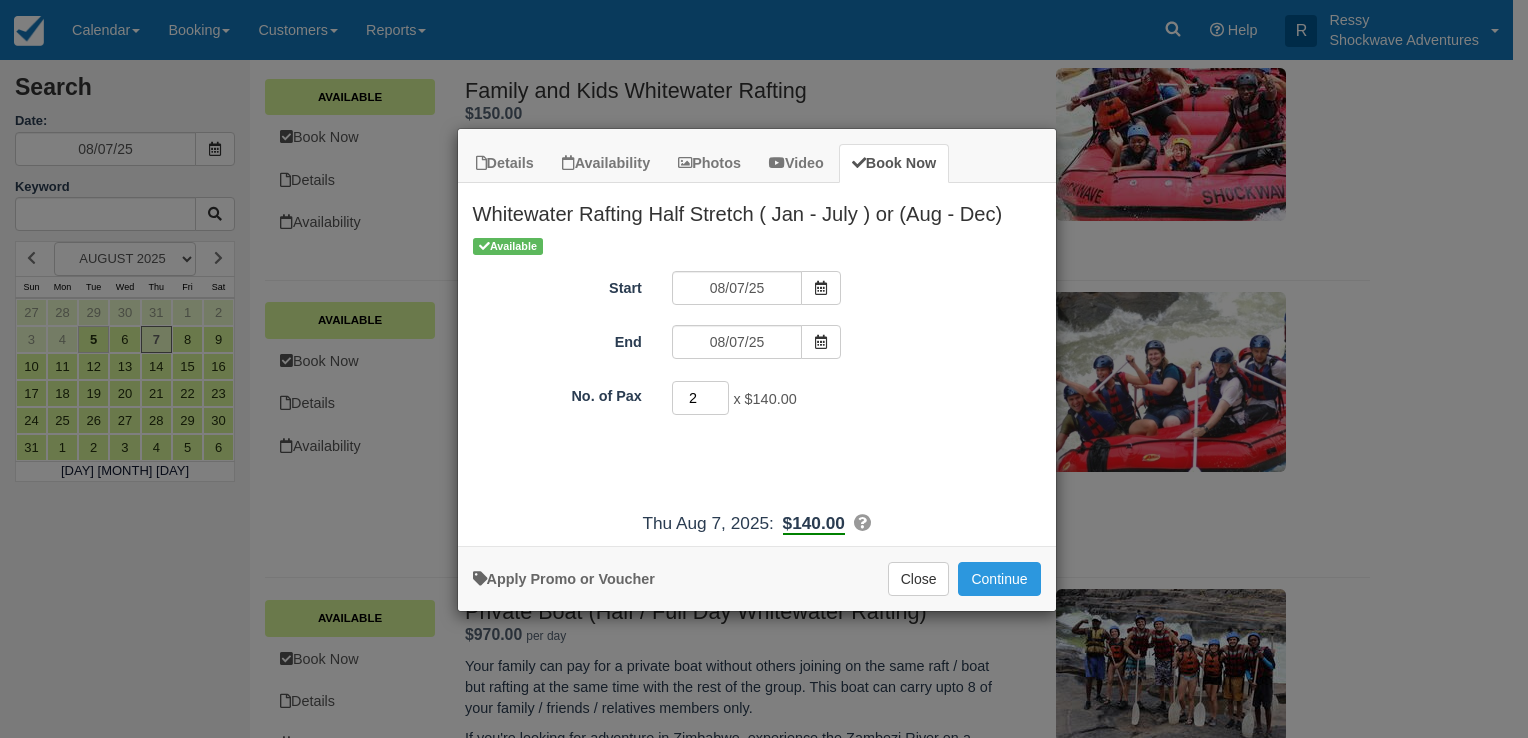 click on "2" at bounding box center [701, 398] 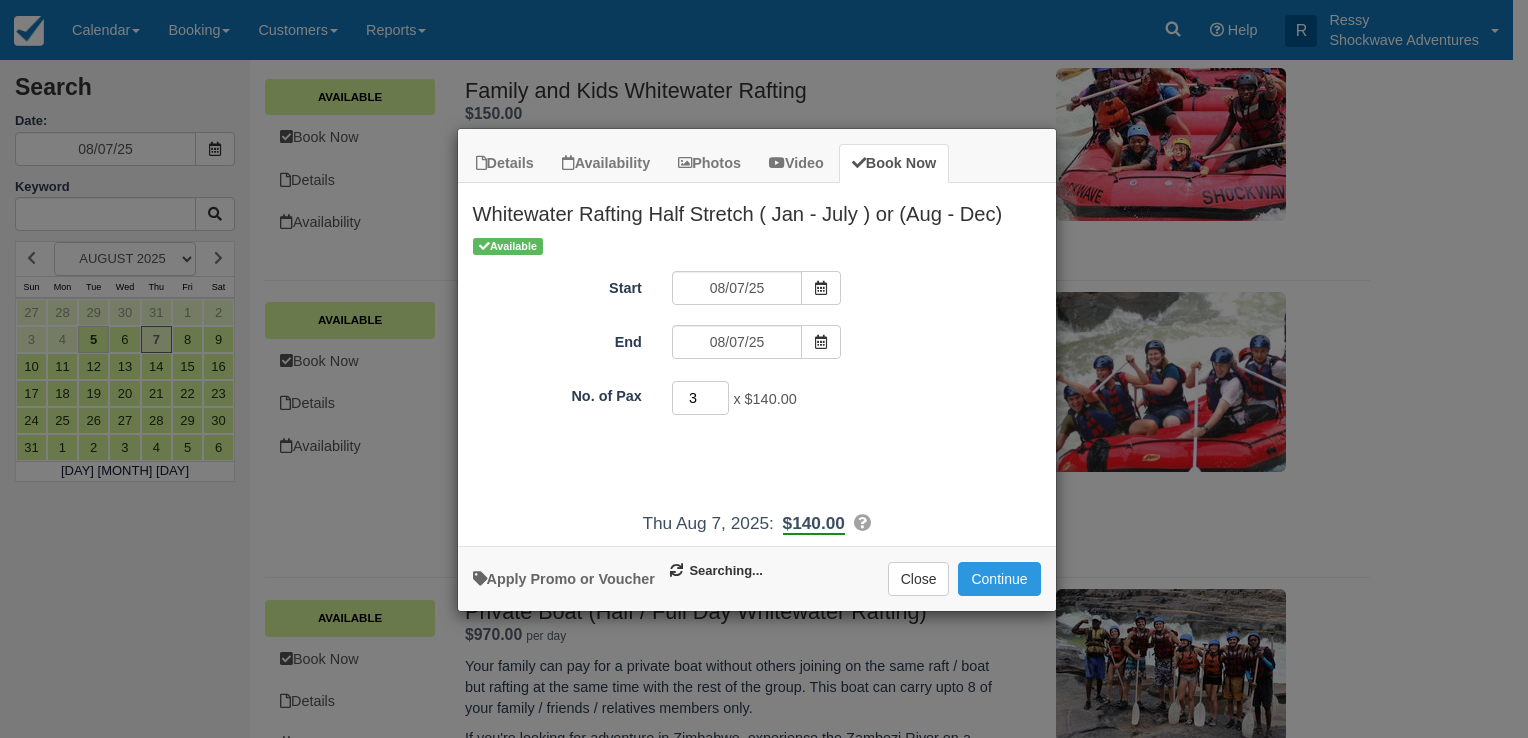 click on "3" at bounding box center (701, 398) 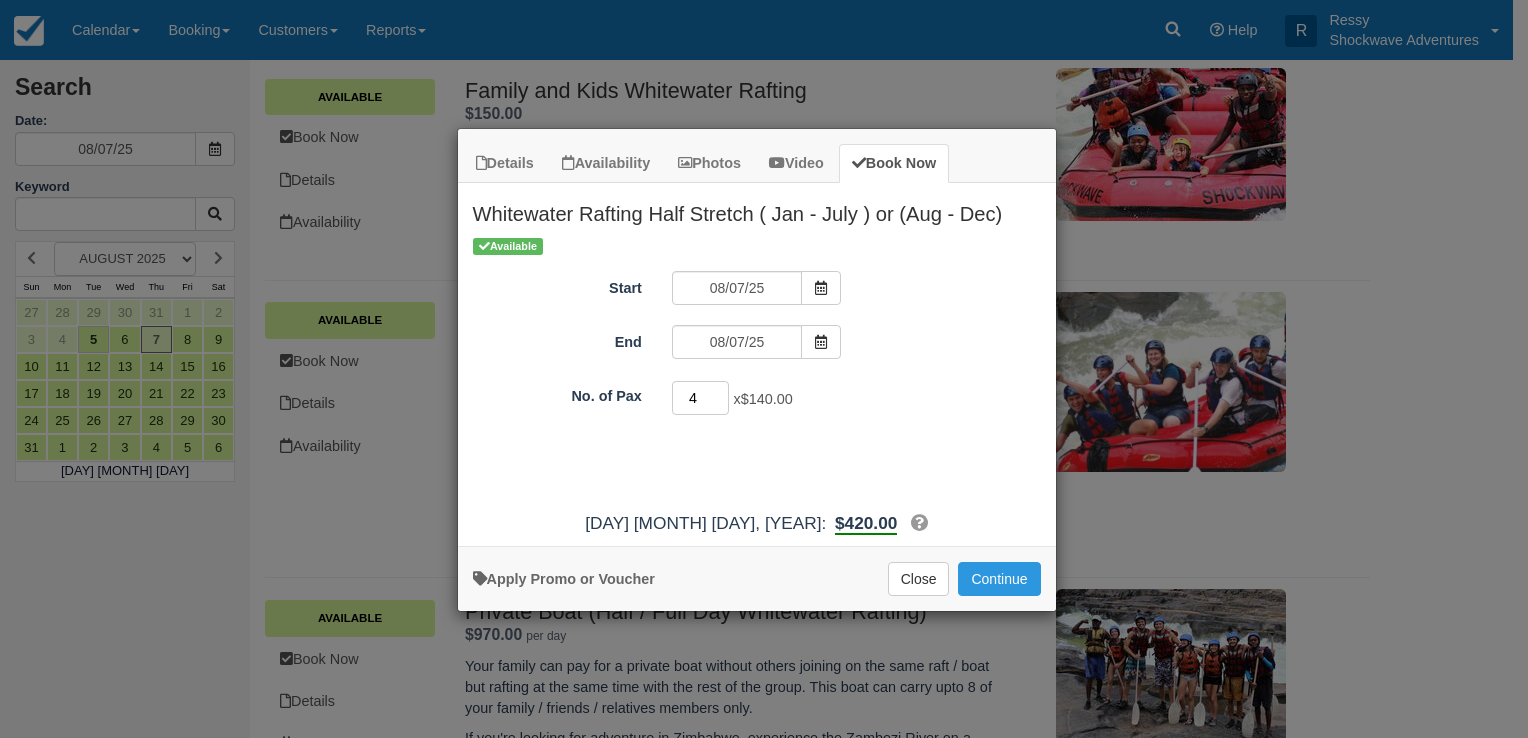 click on "4" at bounding box center [701, 398] 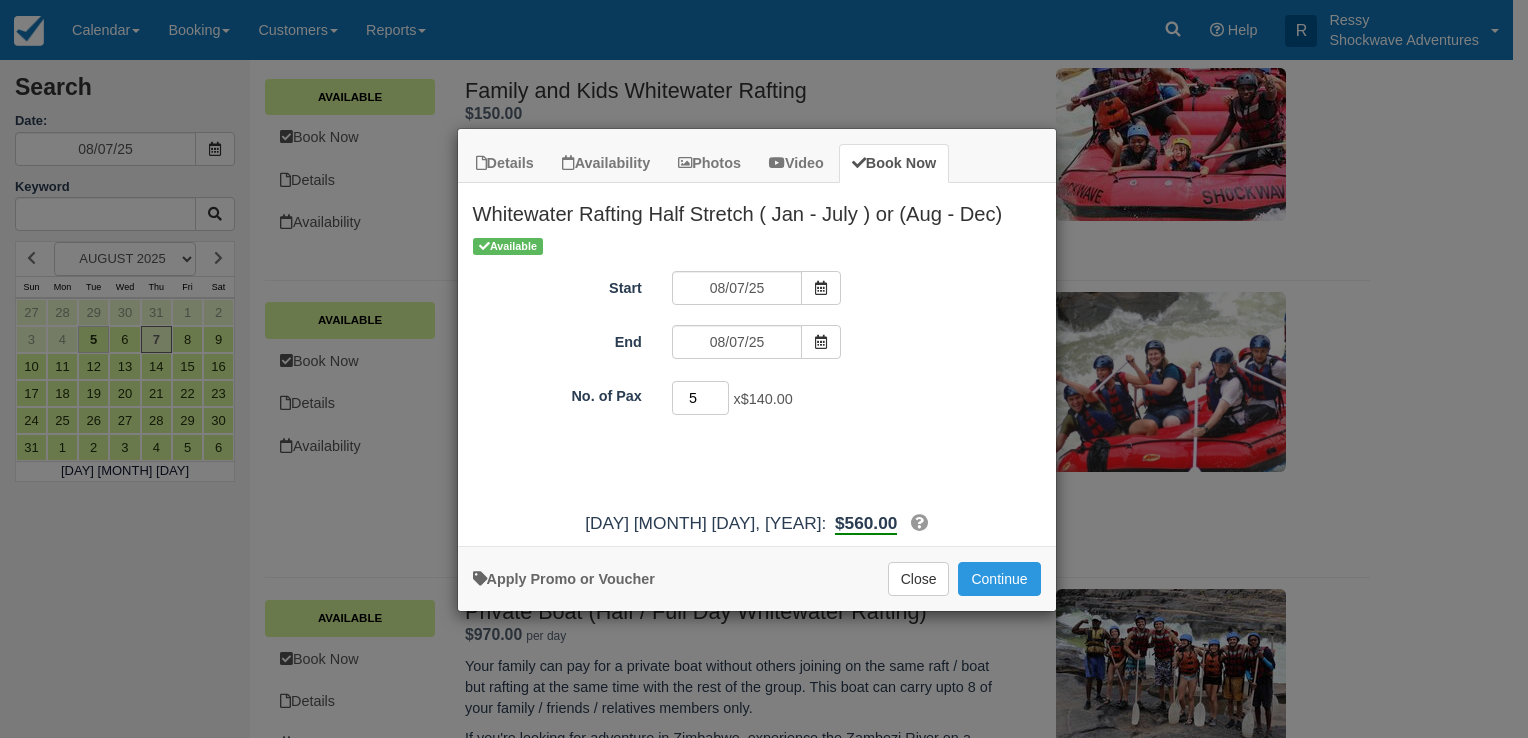 click on "5" at bounding box center (701, 398) 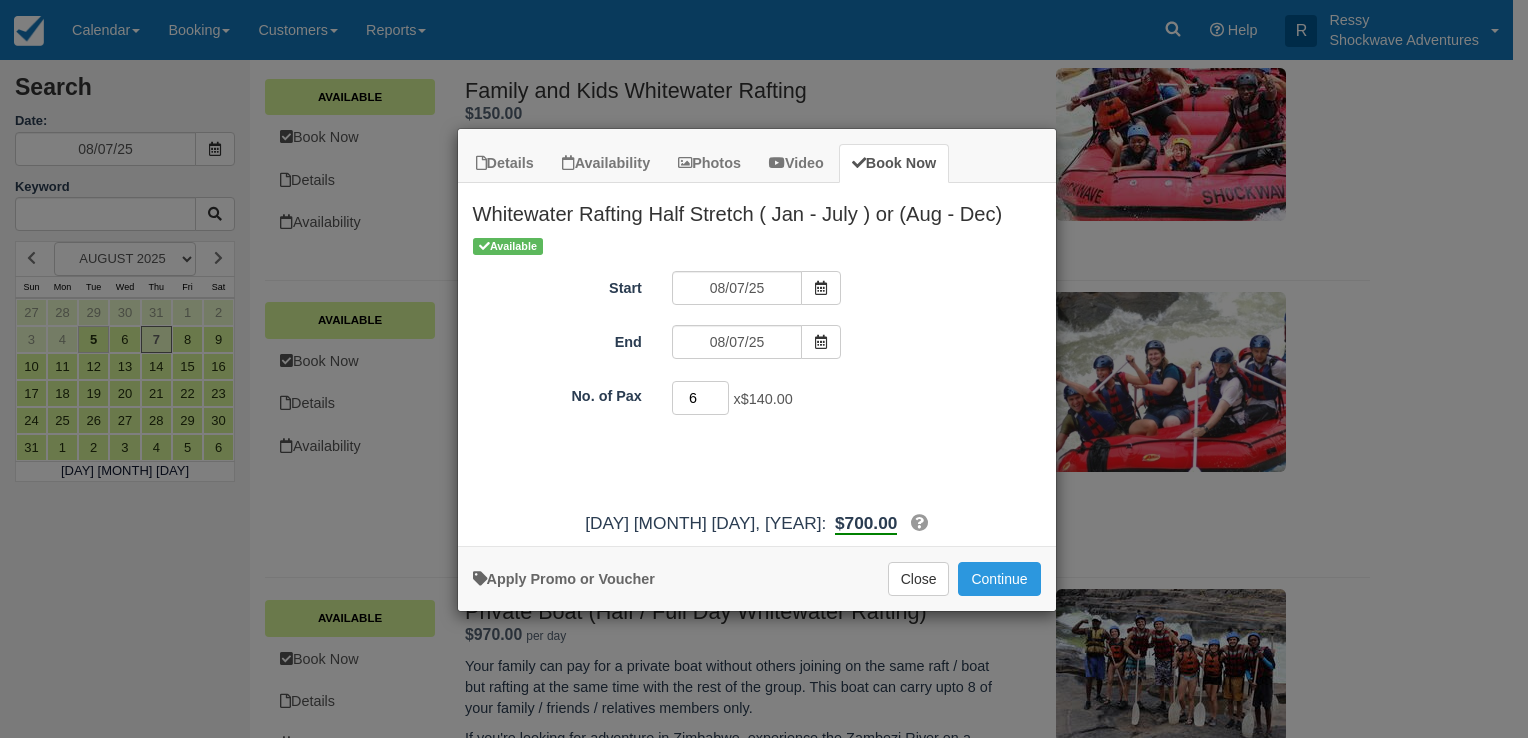 click on "6" at bounding box center (701, 398) 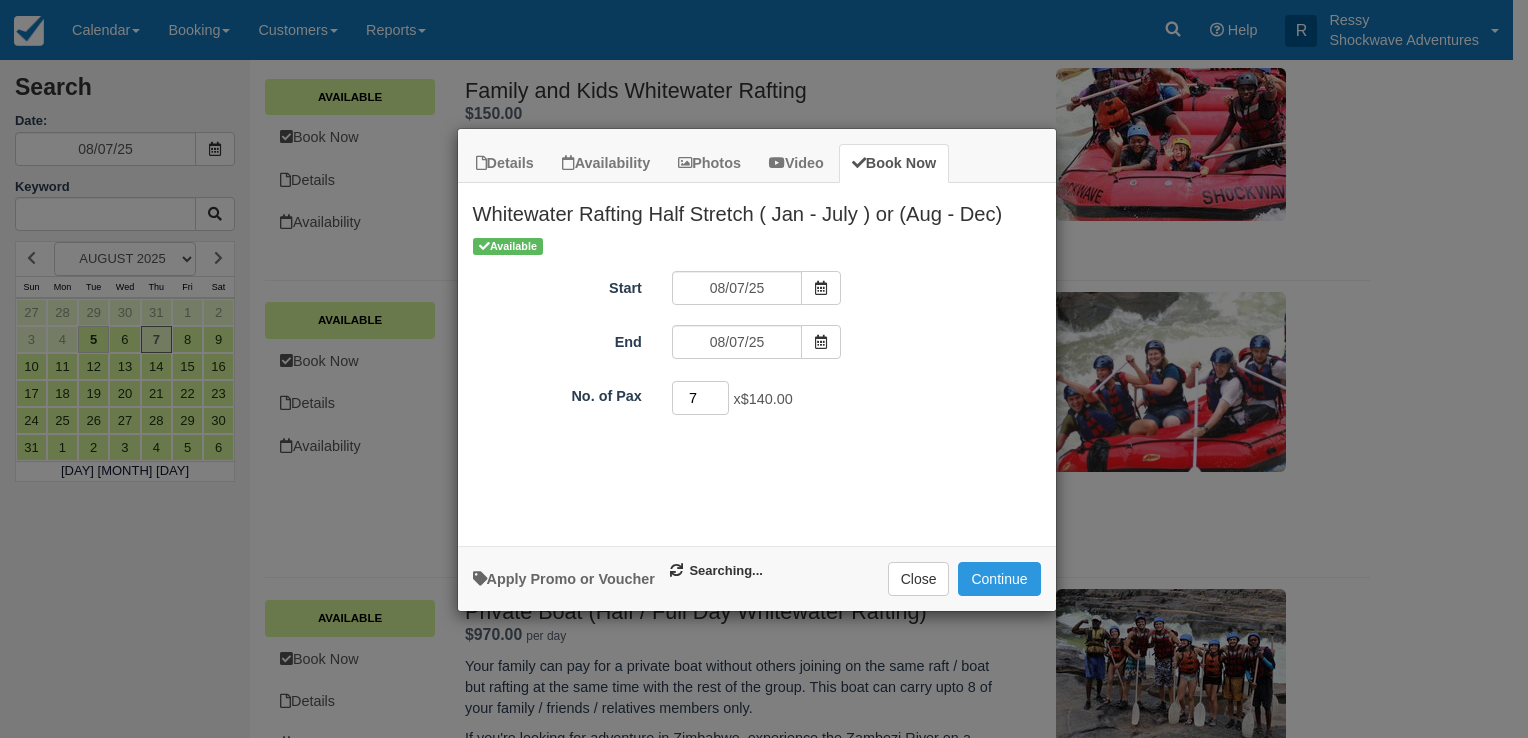 type on "7" 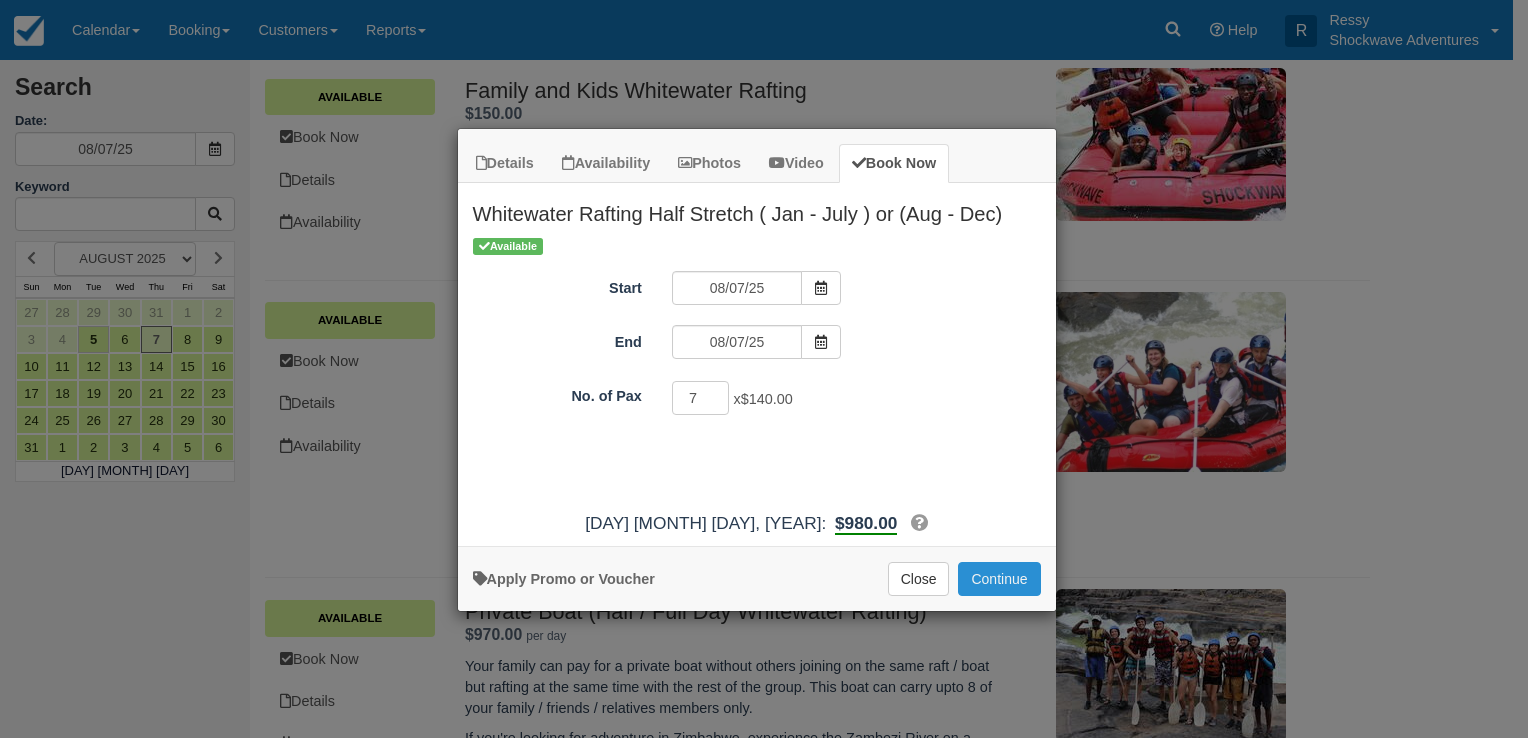 click on "Continue" at bounding box center (999, 579) 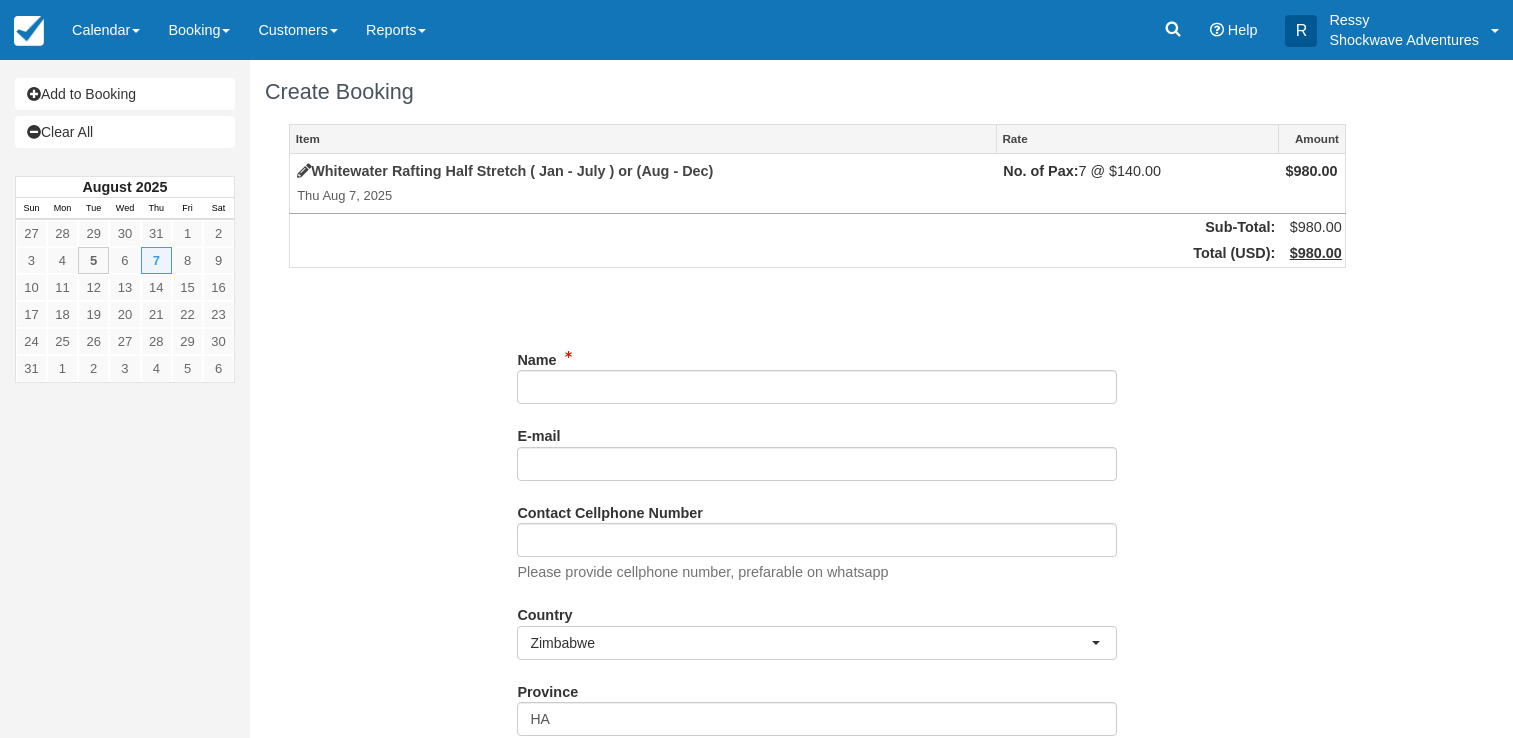 scroll, scrollTop: 0, scrollLeft: 0, axis: both 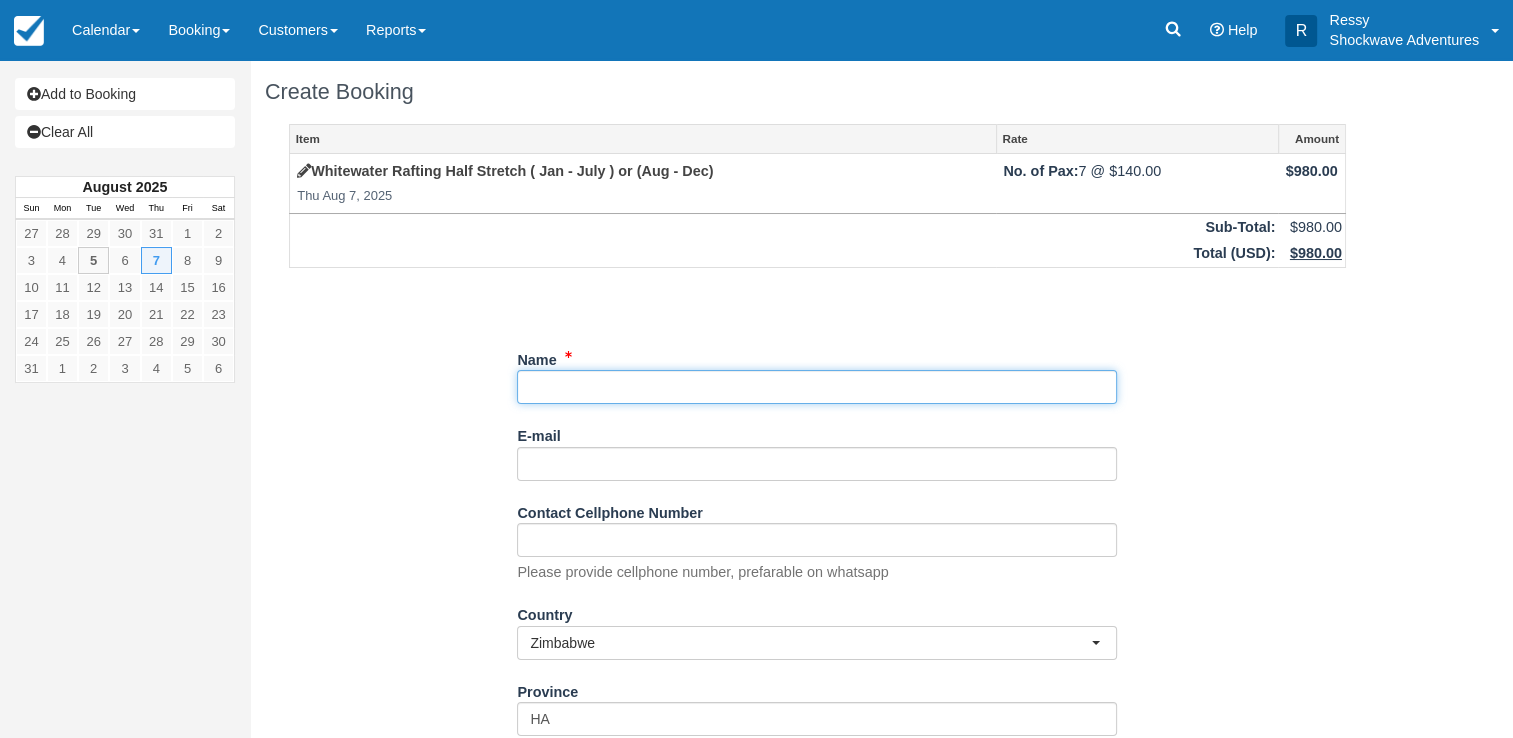click on "Name" at bounding box center [817, 387] 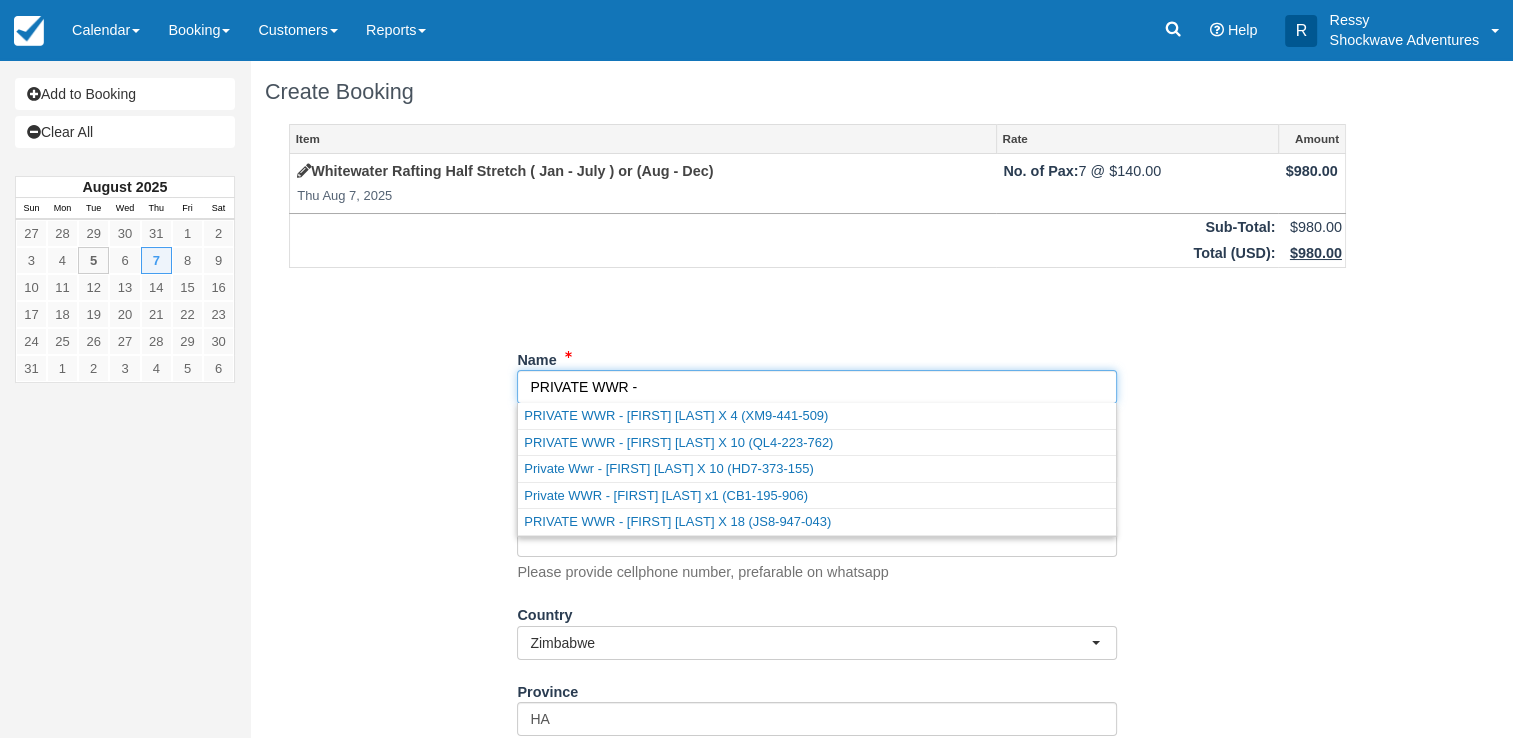 click on "Name" at bounding box center [817, 387] 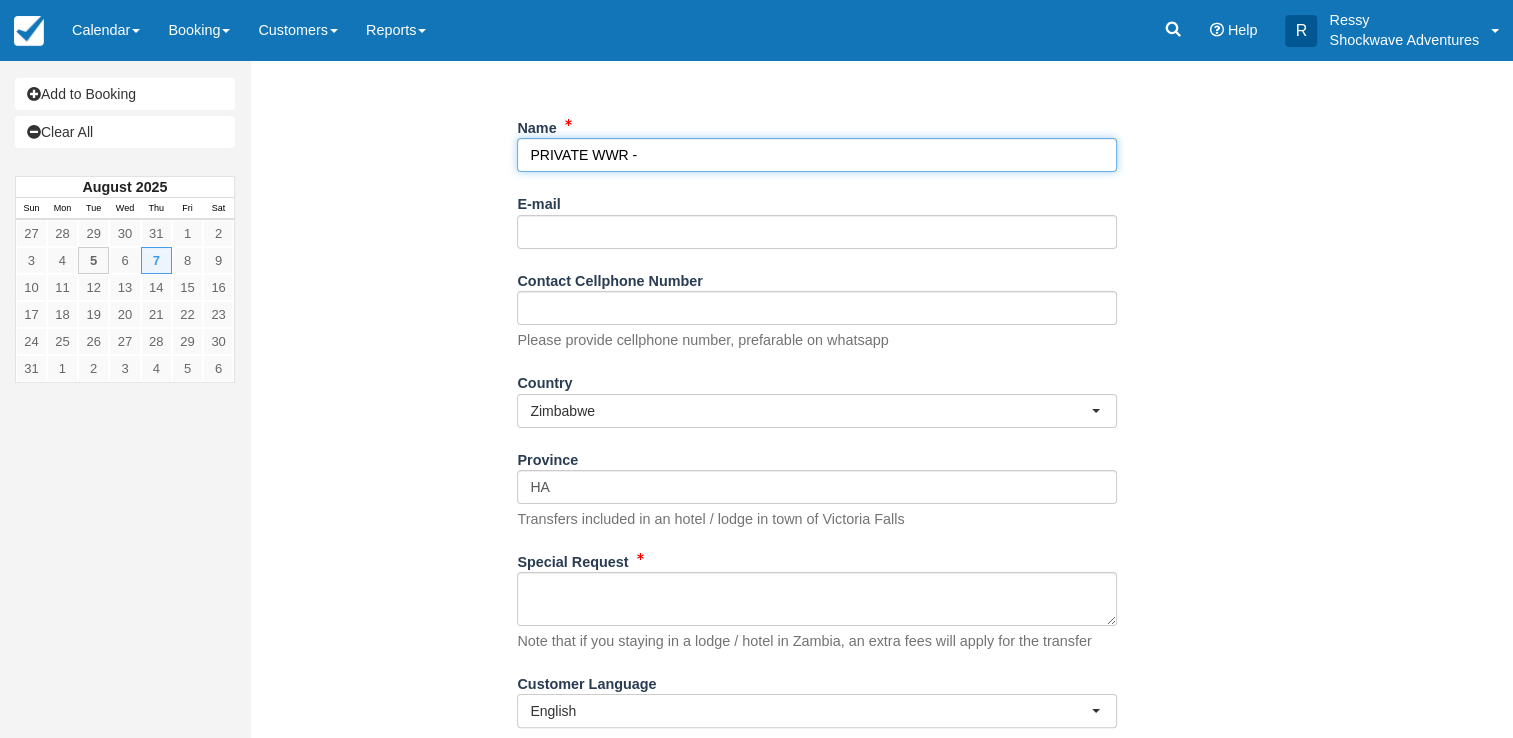 scroll, scrollTop: 184, scrollLeft: 0, axis: vertical 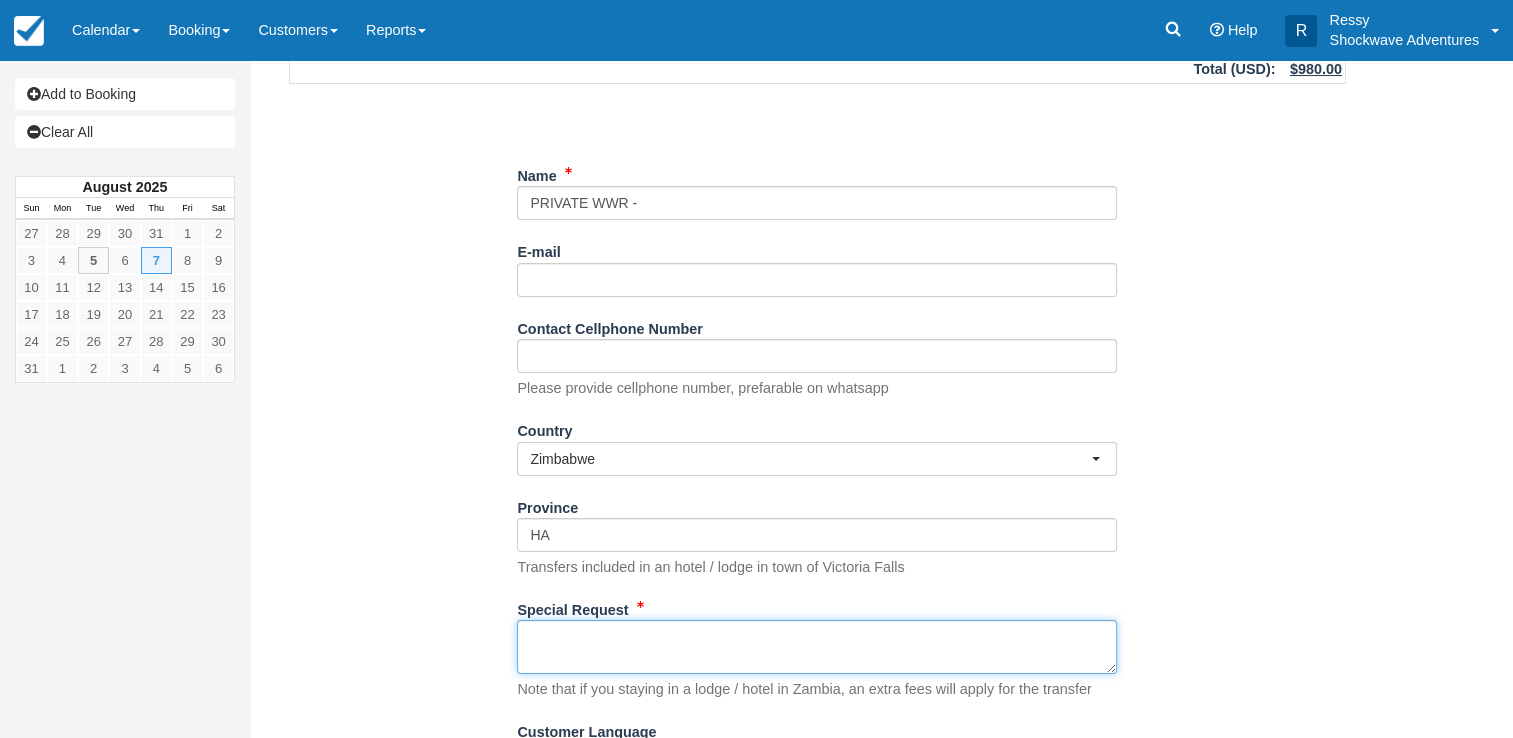 paste on "Name is de Kerchove x 6
2 x Parents (50+)
4 x Children (Aged between 16 & 21)
Pick up is from Insika lodge at 07:00
Lunch at Top (As agreed, I will provide that)
Drop off is at Main road (Turn off to Chisuma), where they will be met by ATT, as they are transferring to Hwange.
They need to be there around 13:00/30!
I hope no issues with that?
As agreed, I will make their lunch. Thanks" 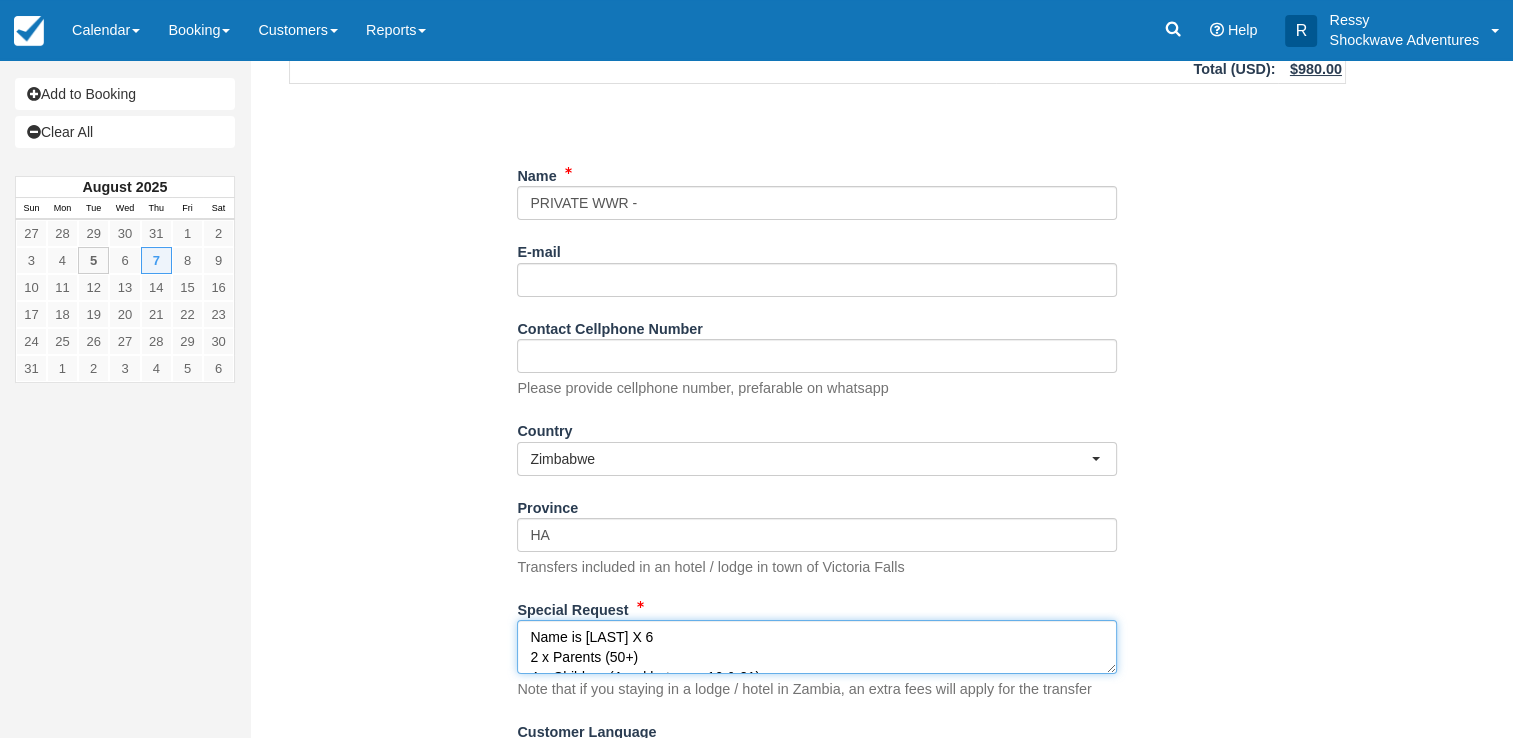 scroll, scrollTop: 0, scrollLeft: 0, axis: both 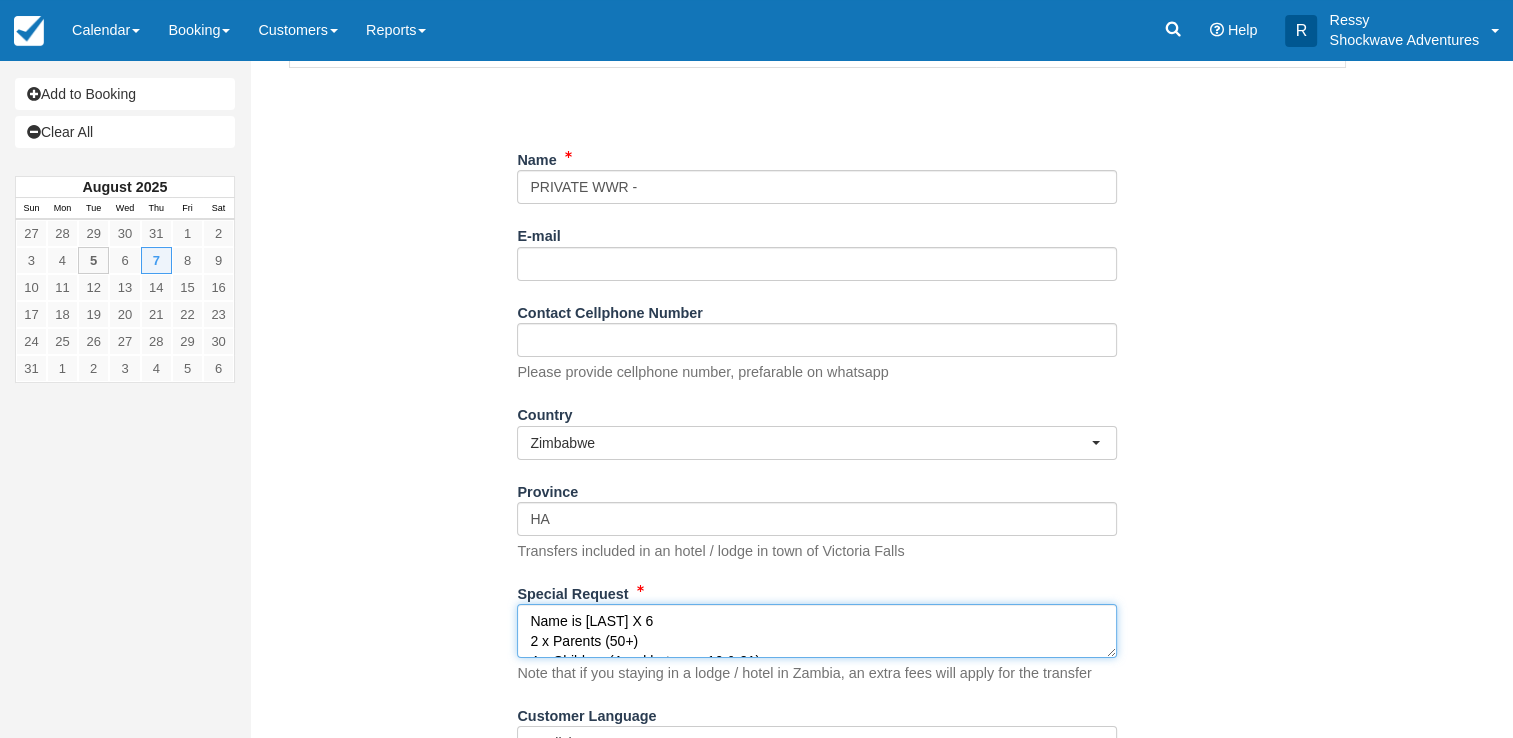 drag, startPoint x: 604, startPoint y: 618, endPoint x: 708, endPoint y: 617, distance: 104.00481 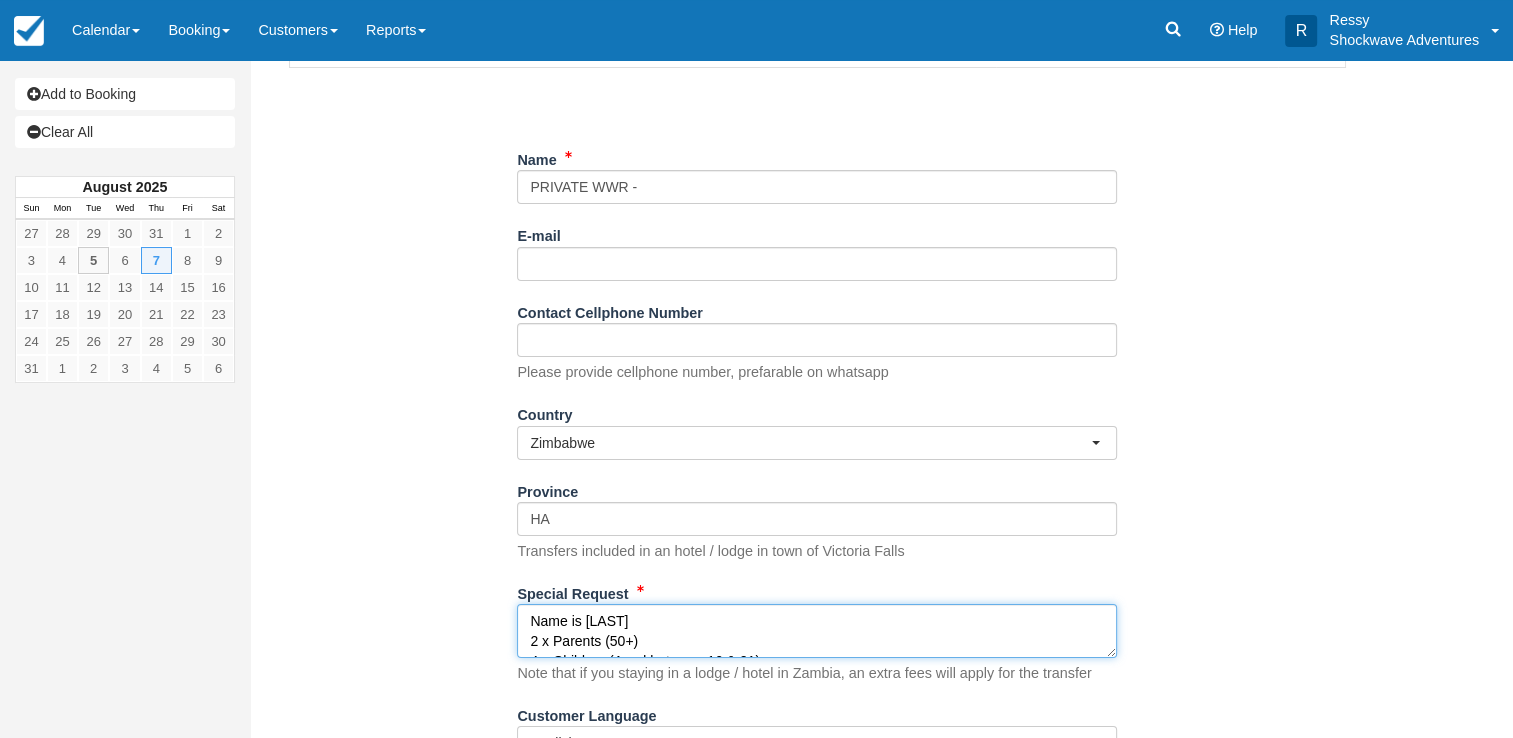 type on "Name is de
2 x Parents (50+)
4 x Children (Aged between 16 & 21)
Pick up is from Insika lodge at 07:00
Lunch at Top (As agreed, I will provide that)
Drop off is at Main road (Turn off to Chisuma), where they will be met by ATT, as they are transferring to Hwange.
They need to be there around 13:00/30!
I hope no issues with that?
As agreed, I will make their lunch. Thanks" 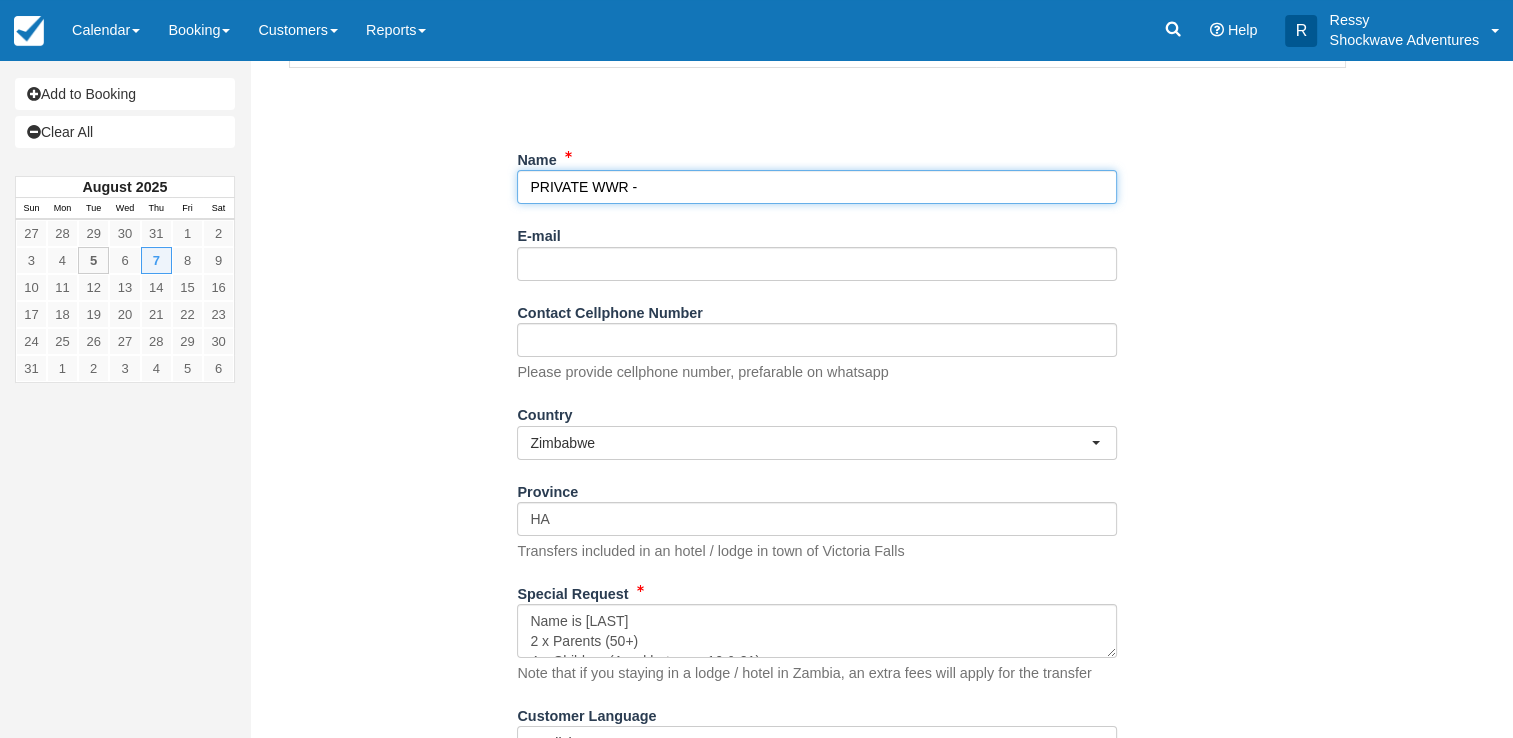 paste on "Kerchove x 6" 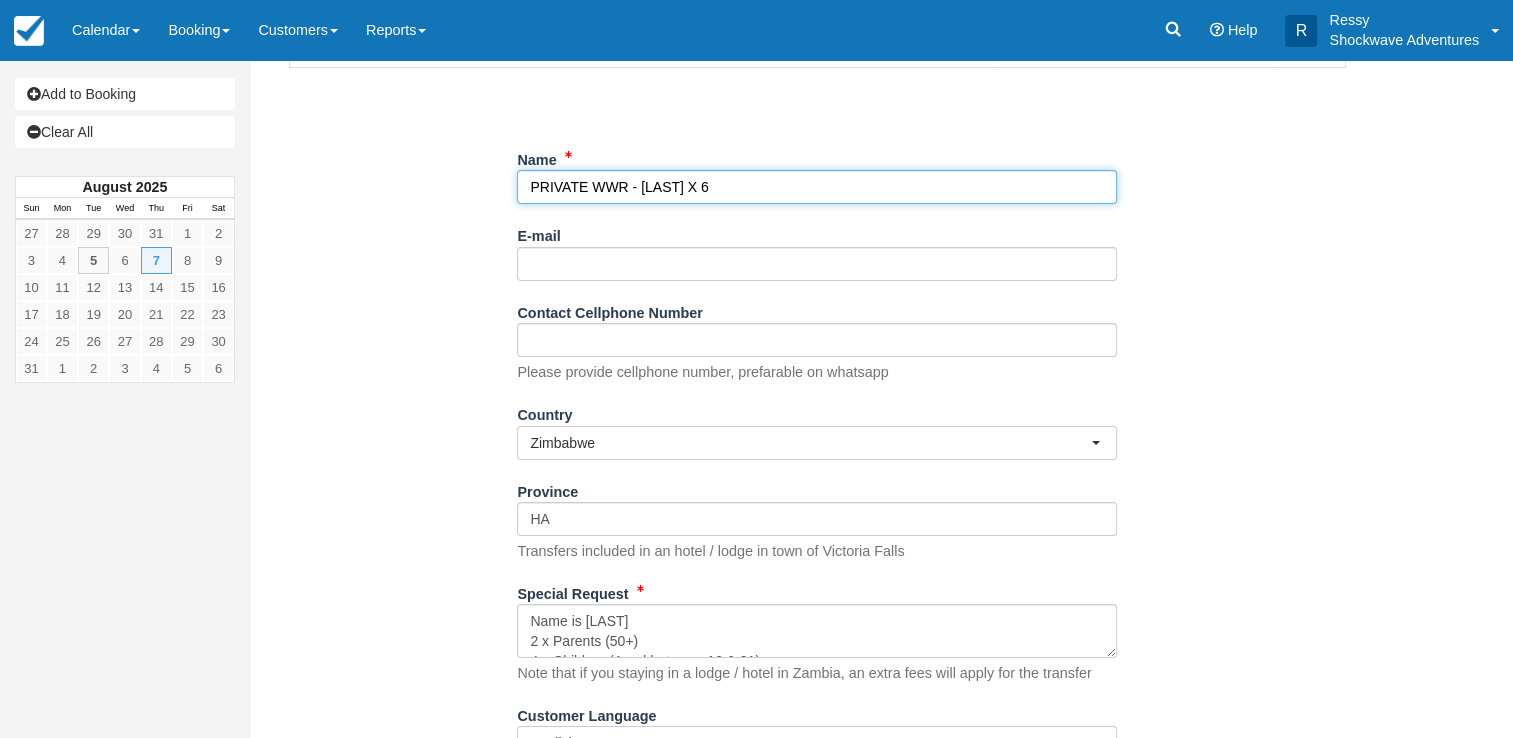 type on "PRIVATE WWR - Kerchove x 6" 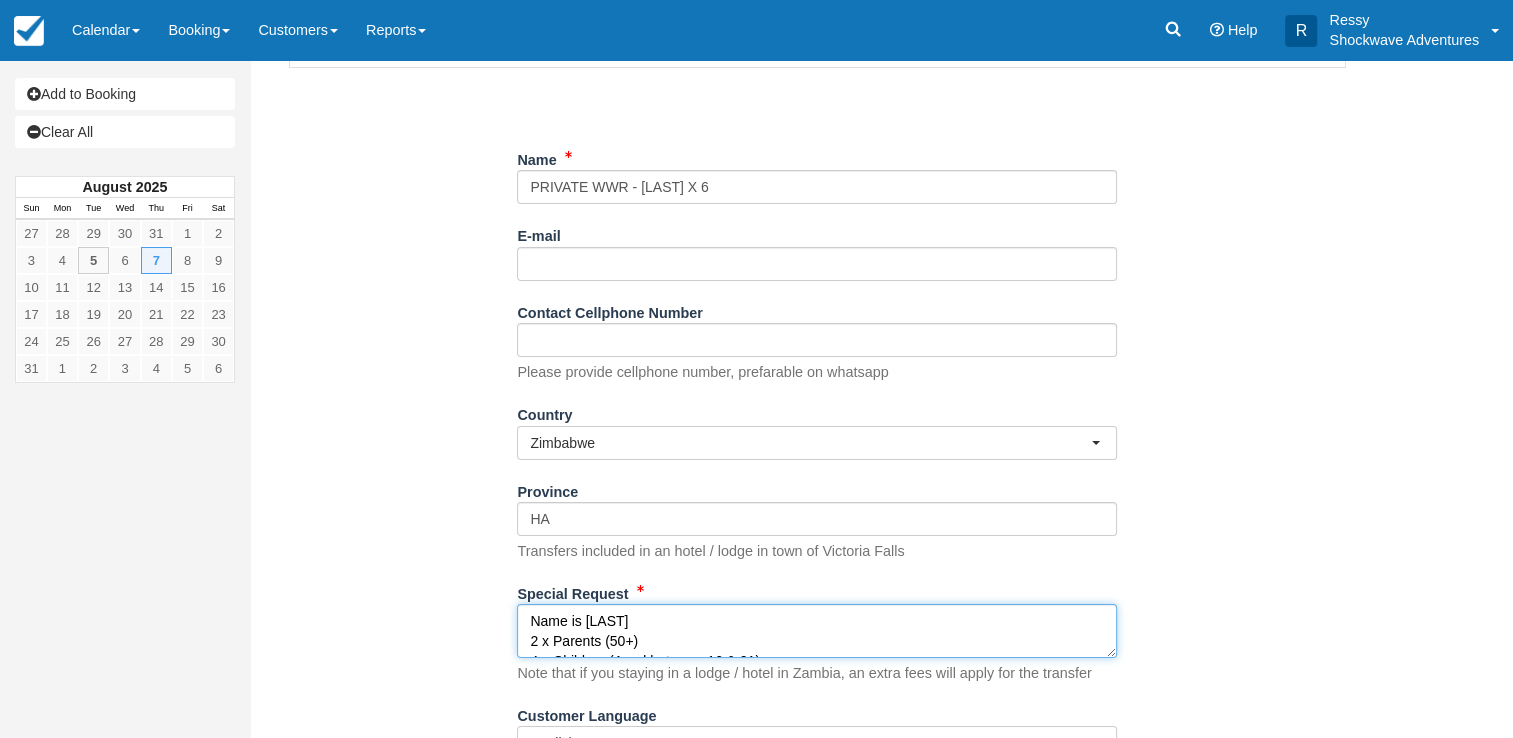 drag, startPoint x: 587, startPoint y: 622, endPoint x: 637, endPoint y: 613, distance: 50.803543 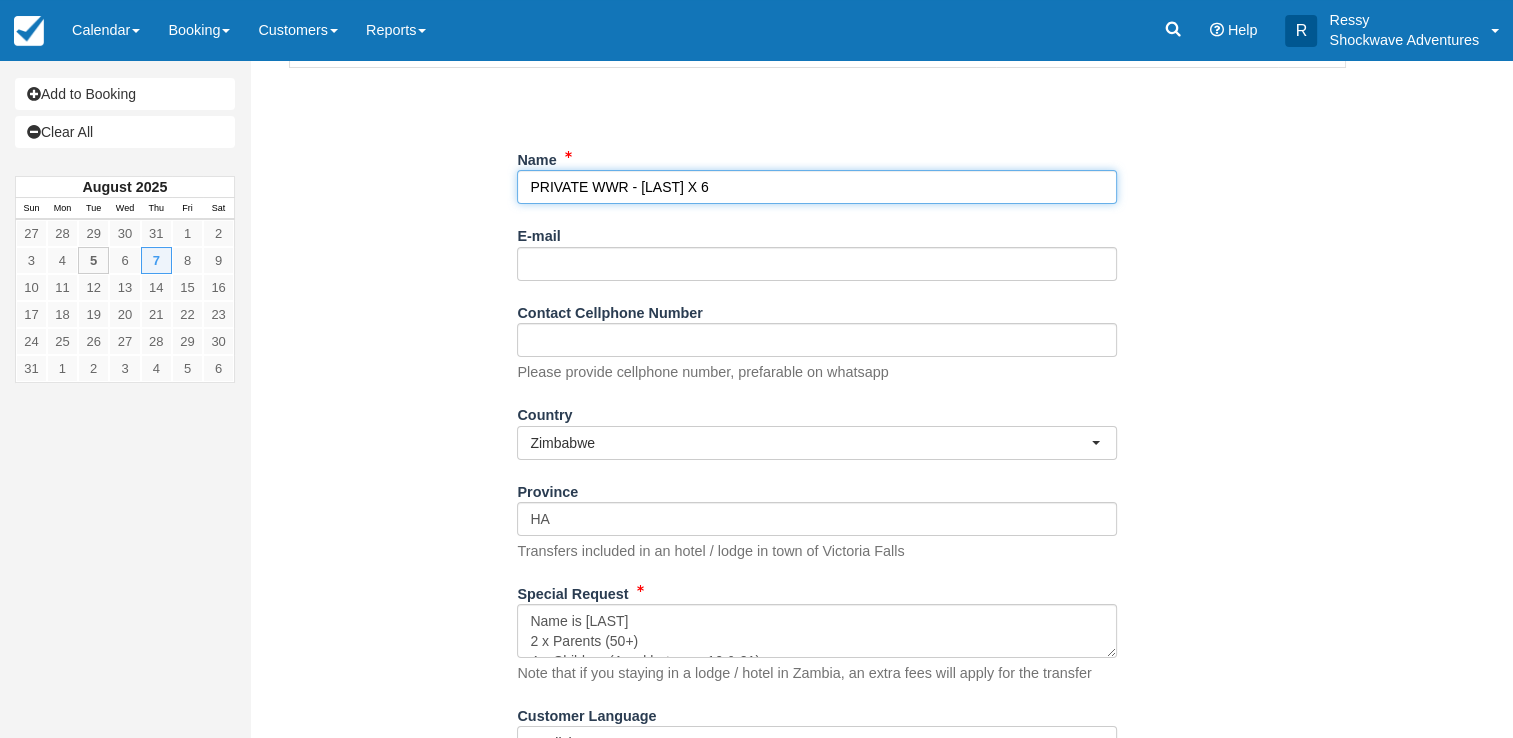 click on "Name" at bounding box center [817, 187] 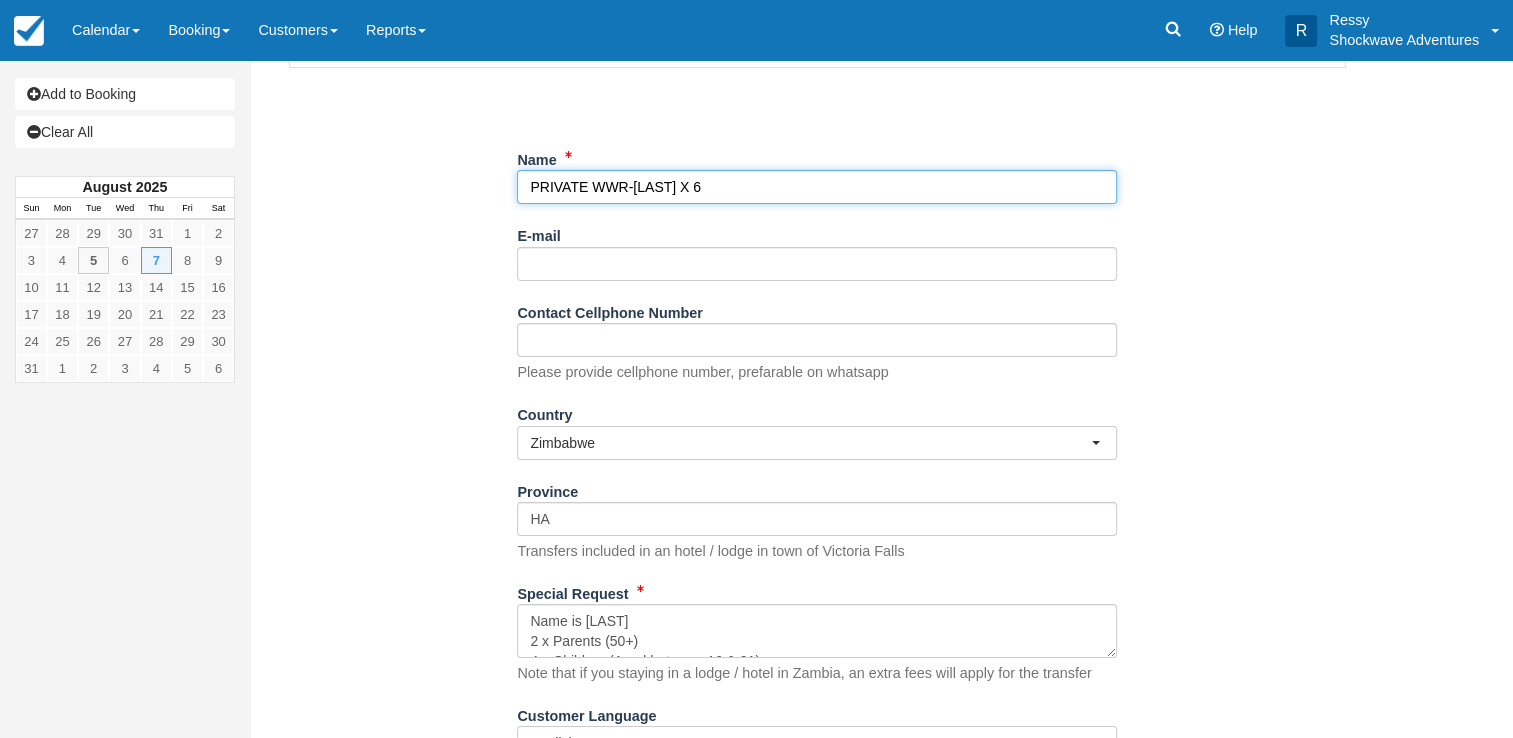 type on "PRIVATE WWR -de  Kerchove x 6" 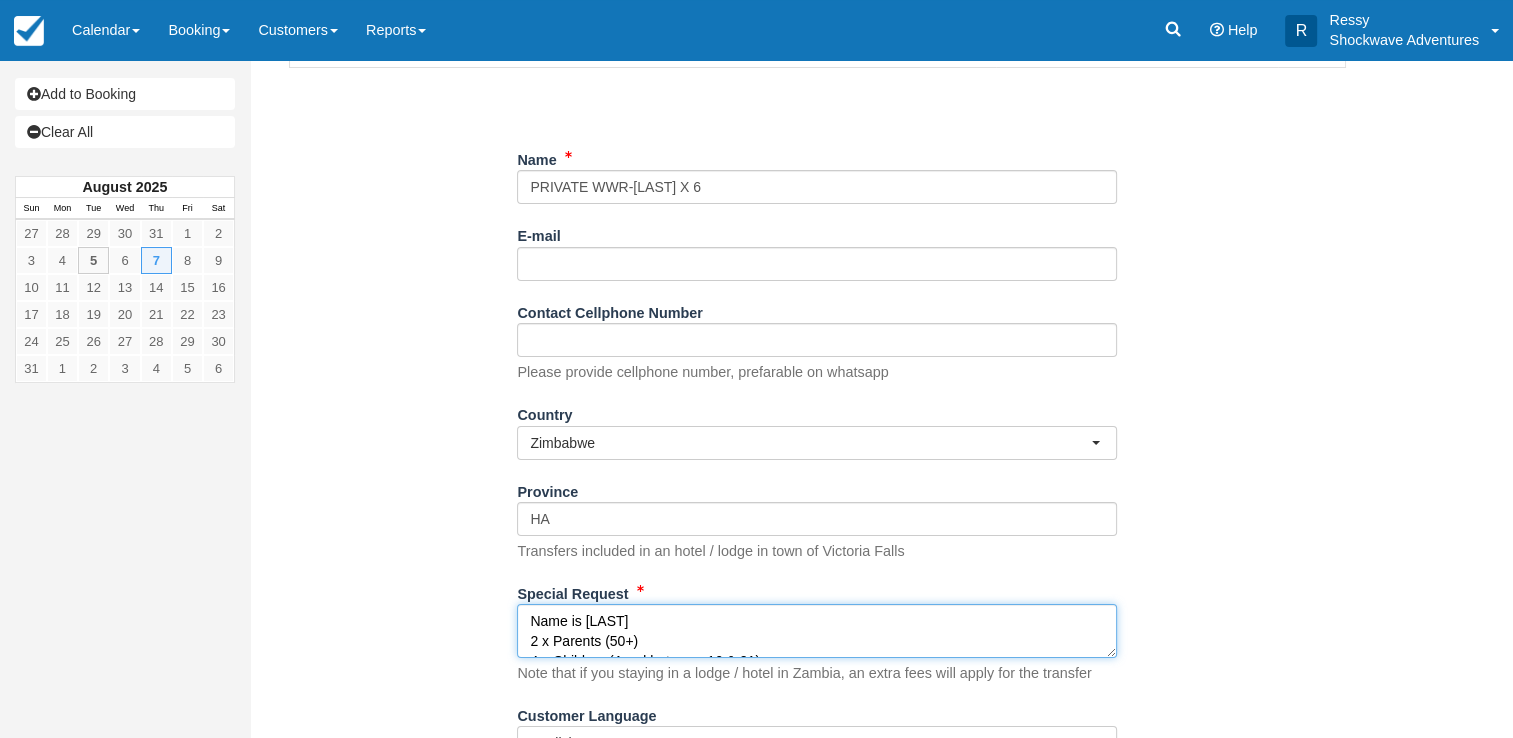 click on "Name is
2 x Parents (50+)
4 x Children (Aged between 16 & 21)
Pick up is from Insika lodge at 07:00
Lunch at Top (As agreed, I will provide that)
Drop off is at Main road (Turn off to Chisuma), where they will be met by ATT, as they are transferring to Hwange.
They need to be there around 13:00/30!
I hope no issues with that?
As agreed, I will make their lunch. Thanks" at bounding box center (817, 631) 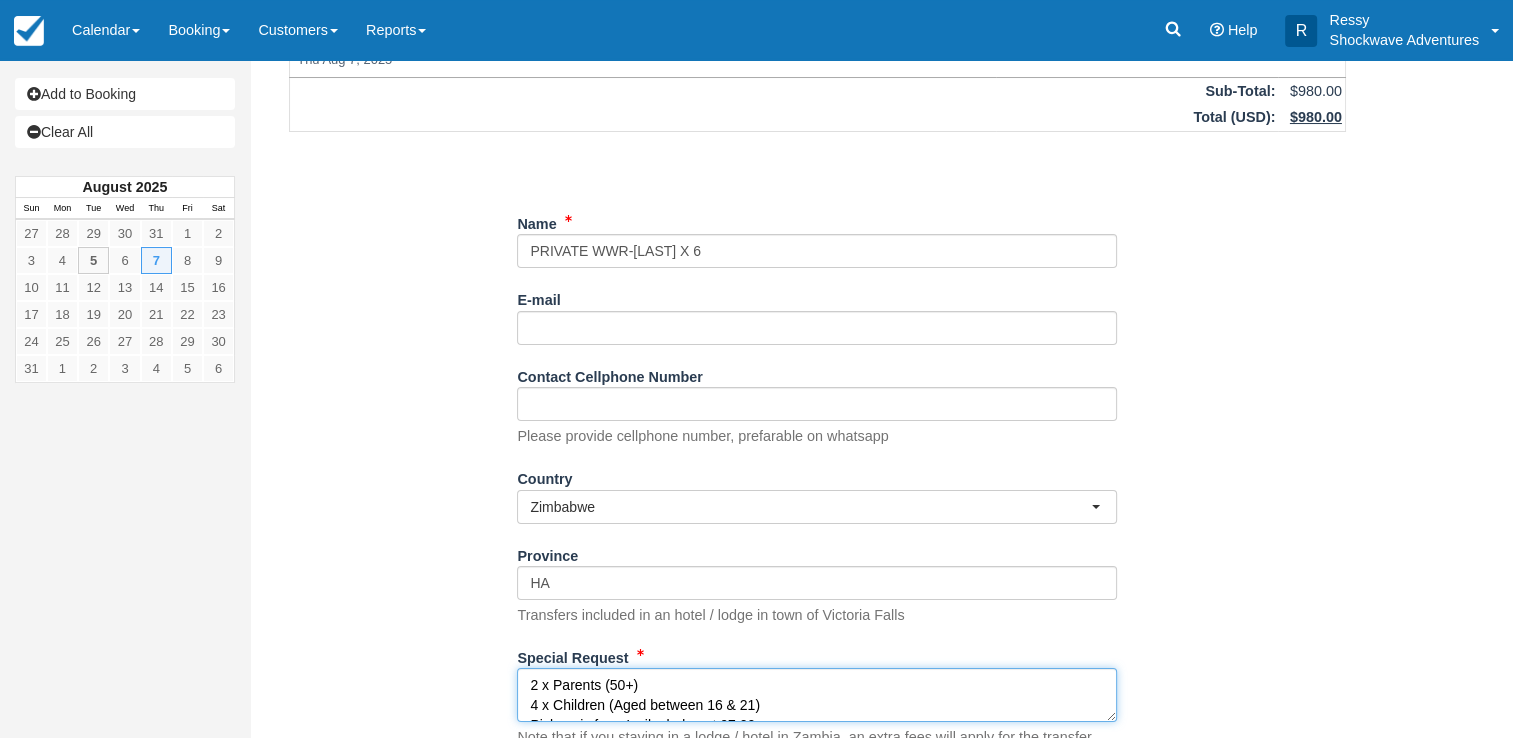 scroll, scrollTop: 284, scrollLeft: 0, axis: vertical 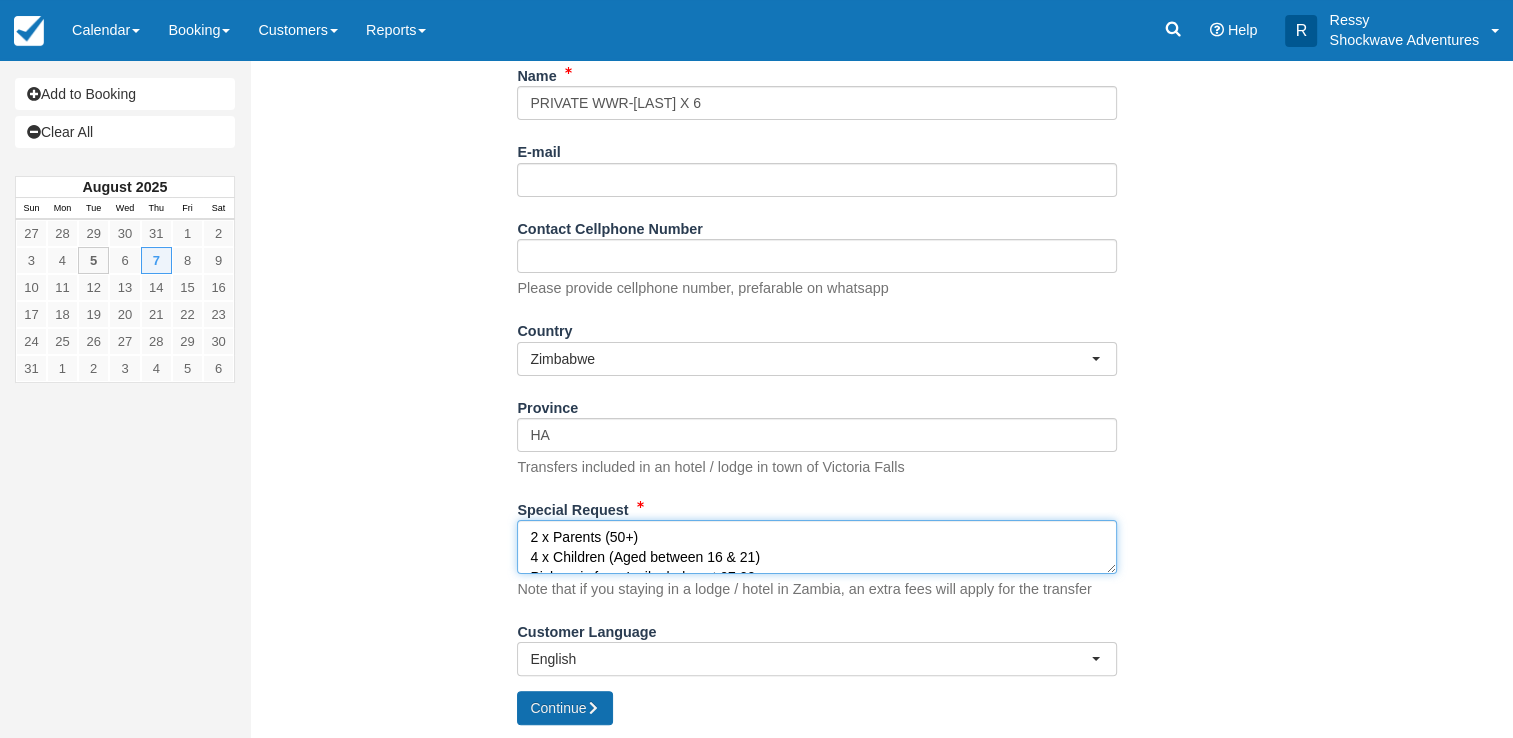 type on "2 x Parents (50+)
4 x Children (Aged between 16 & 21)
Pick up is from Insika lodge at 07:00
Lunch at Top (As agreed, I will provide that)
Drop off is at Main road (Turn off to Chisuma), where they will be met by ATT, as they are transferring to Hwange.
They need to be there around 13:00/30!
I hope no issues with that?
As agreed, I will make their lunch. Thanks" 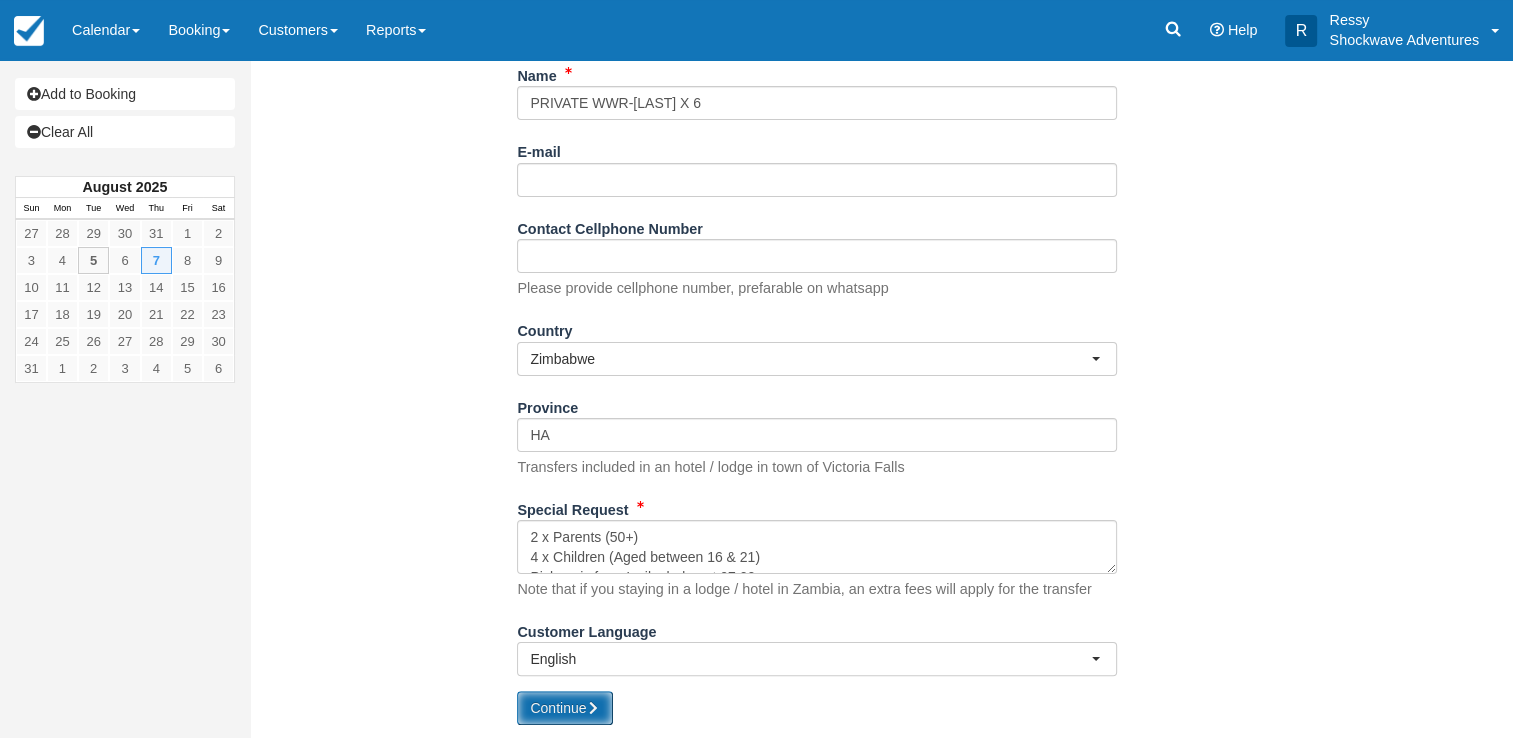 click at bounding box center [593, 708] 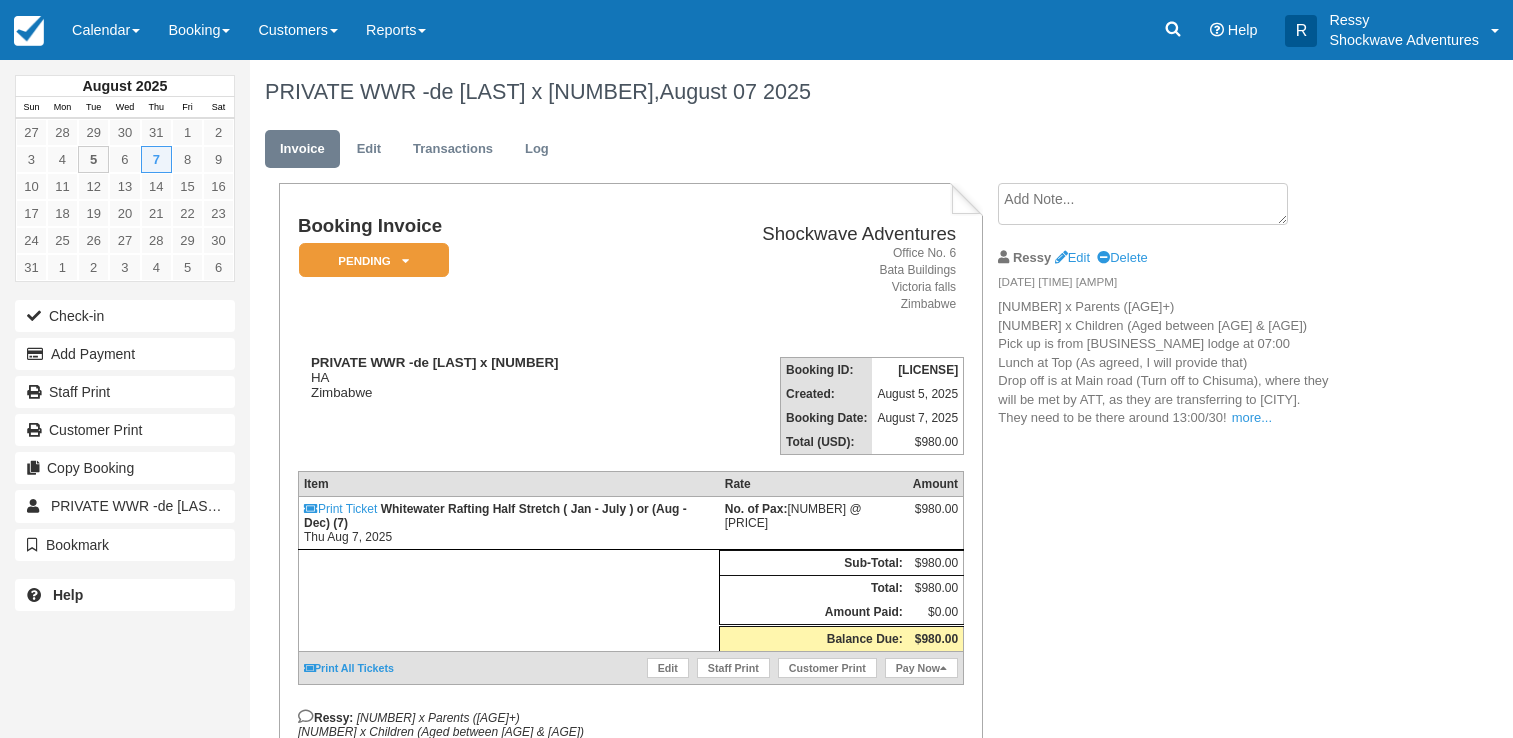 scroll, scrollTop: 0, scrollLeft: 0, axis: both 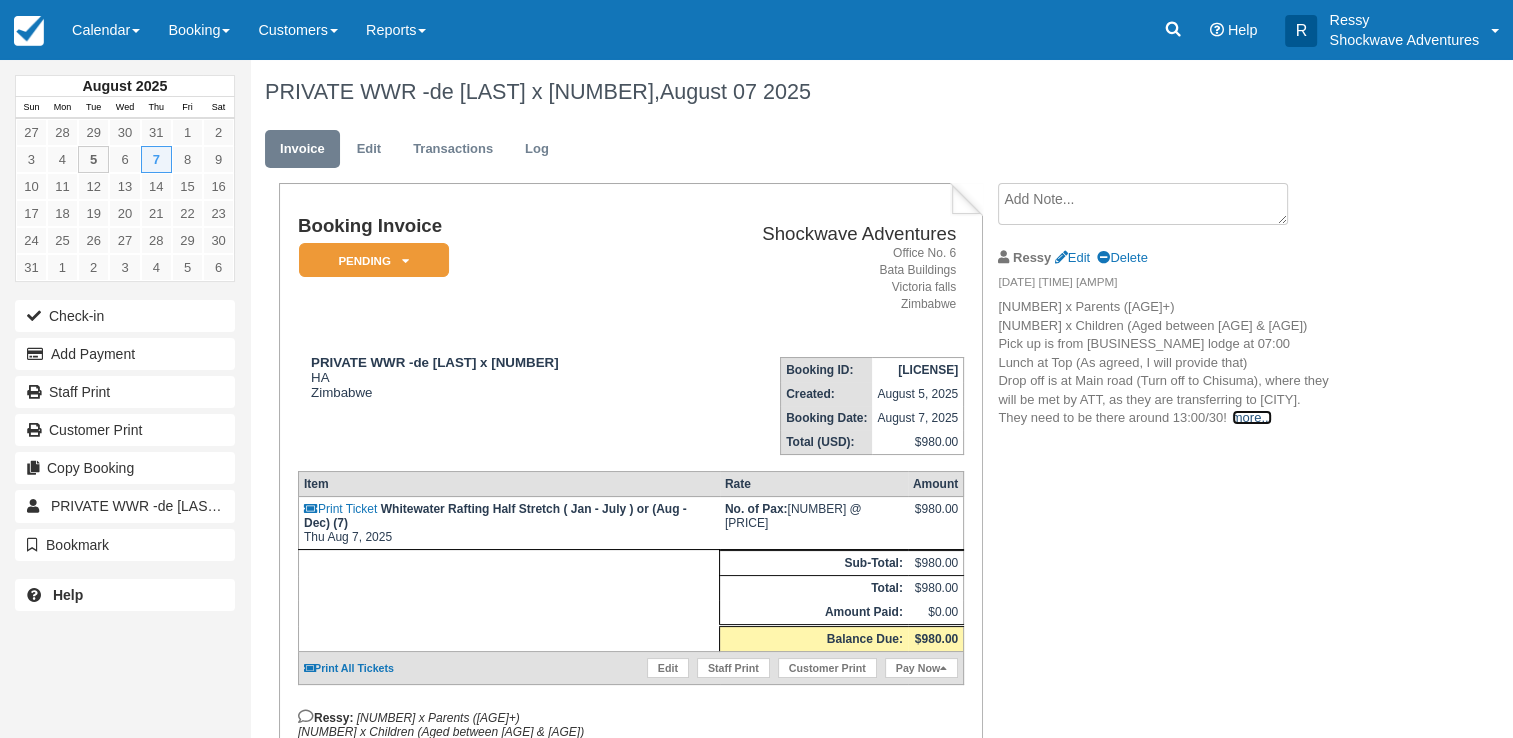 click on "more..." at bounding box center (1252, 417) 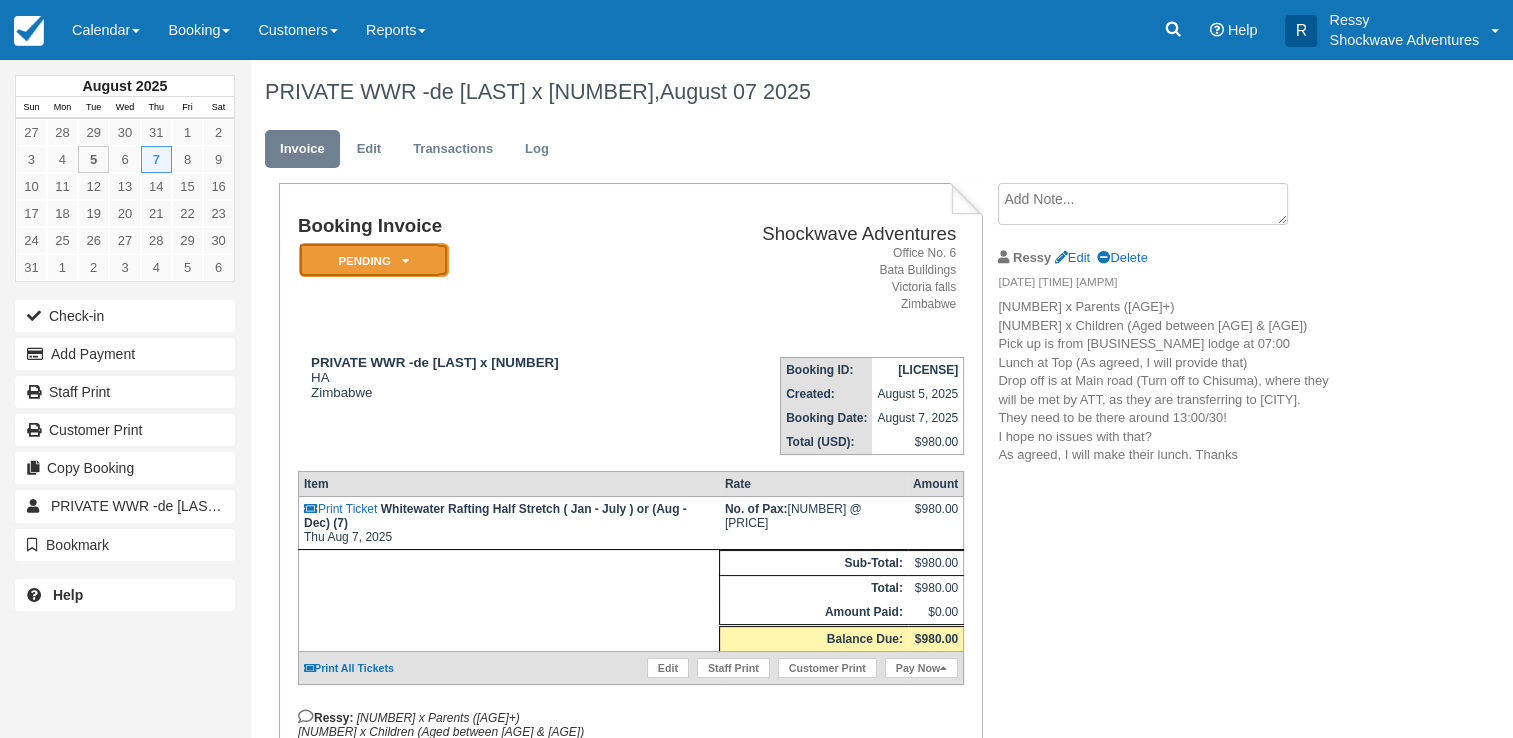 click on "Pending" at bounding box center (374, 260) 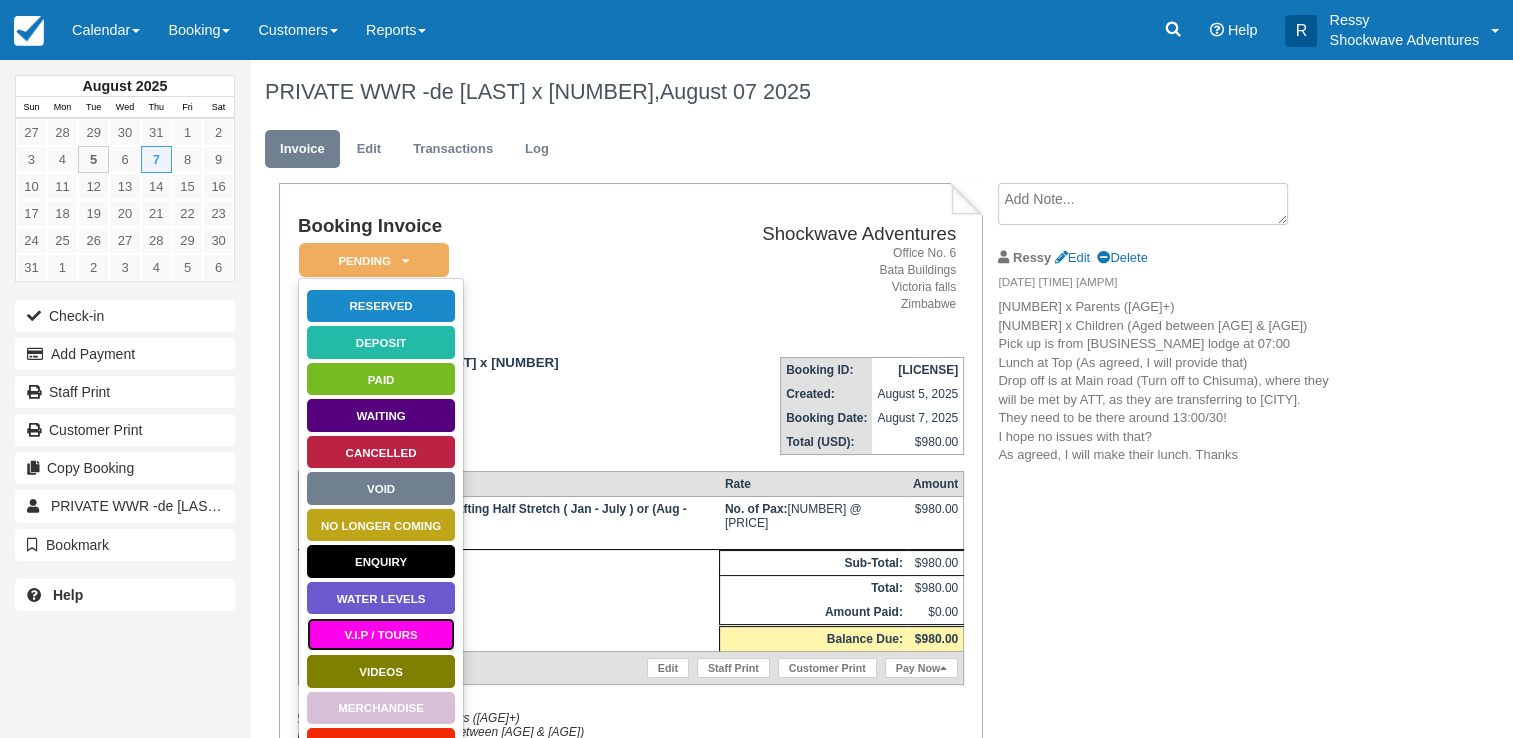 click on "V.I.P / TOURS" at bounding box center (381, 634) 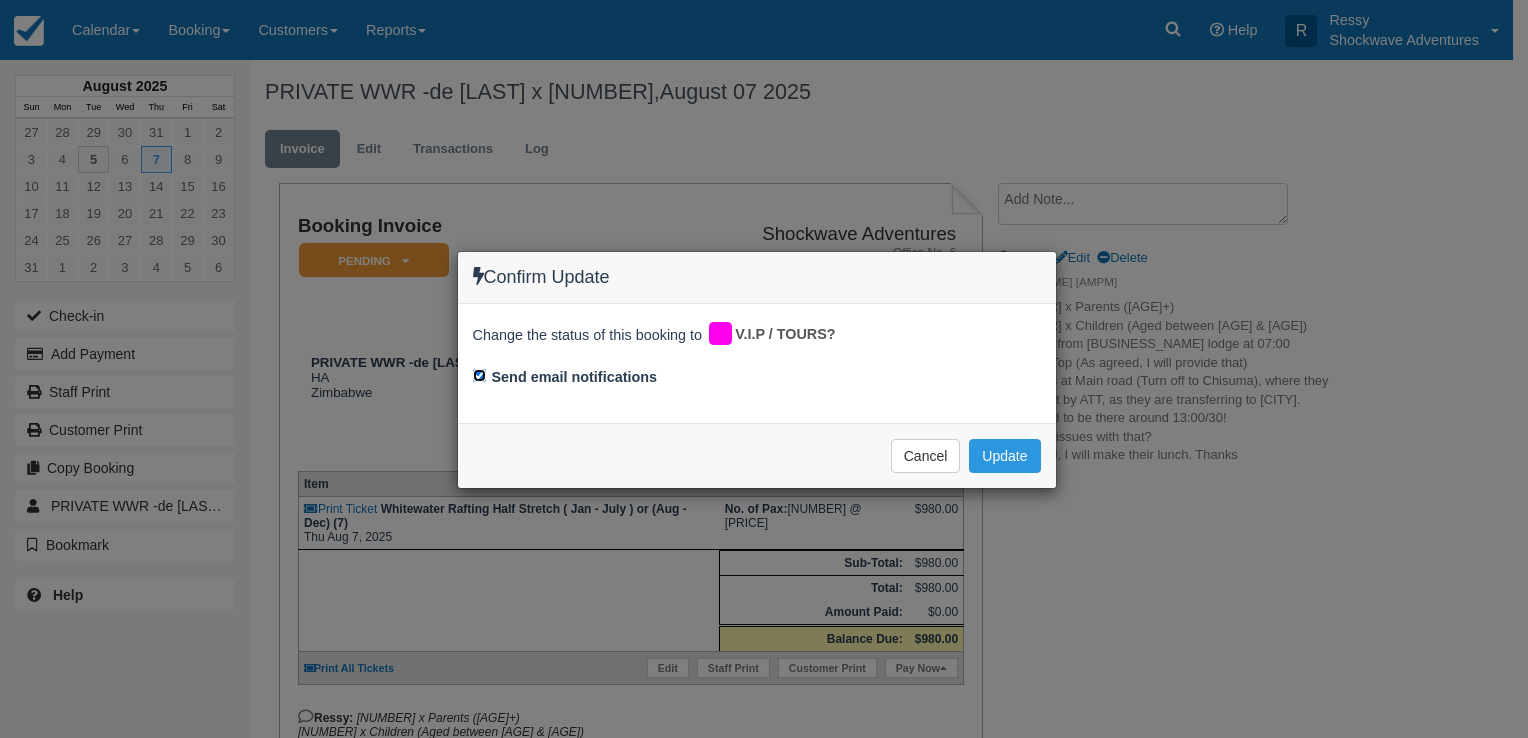 click on "Send email notifications" at bounding box center (479, 375) 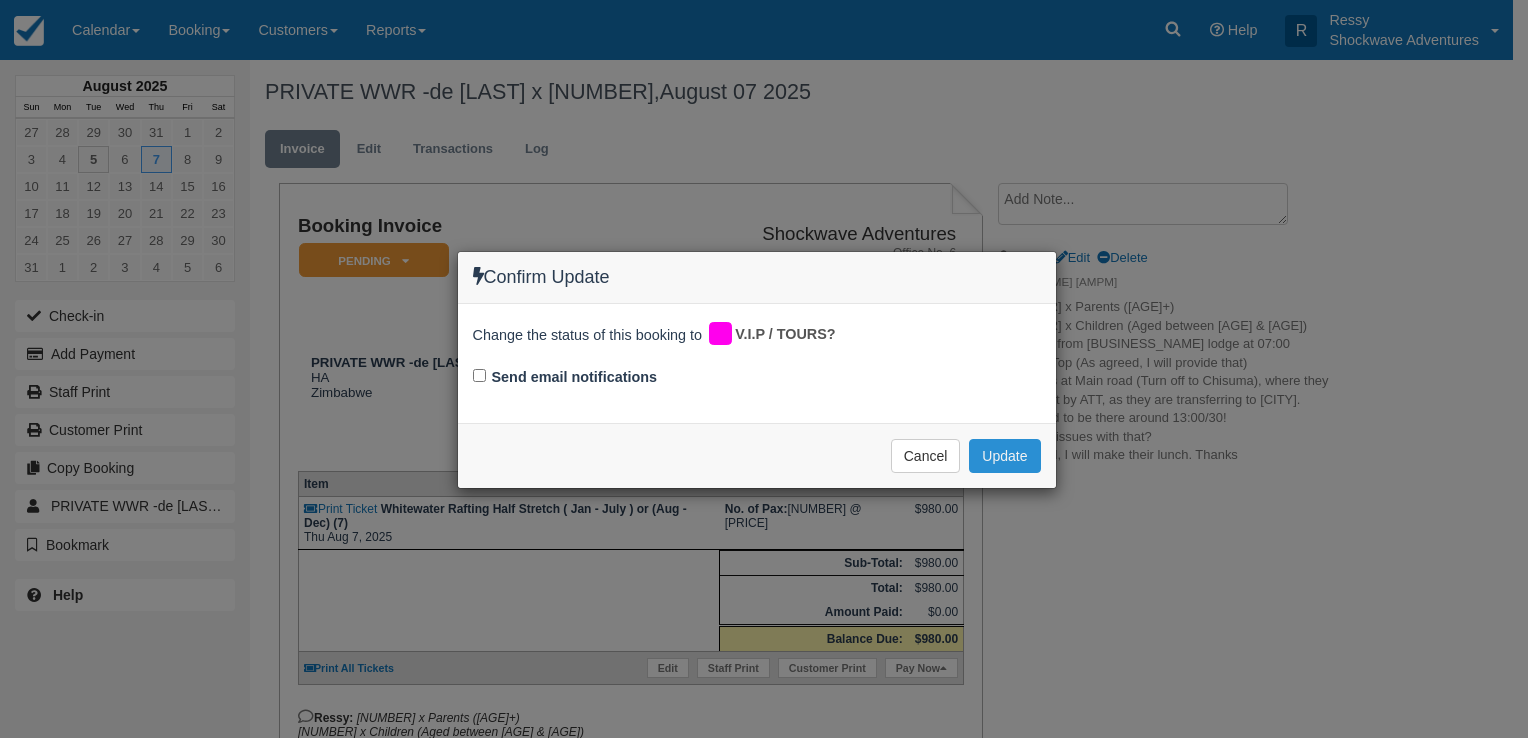 click on "Update" at bounding box center (1004, 456) 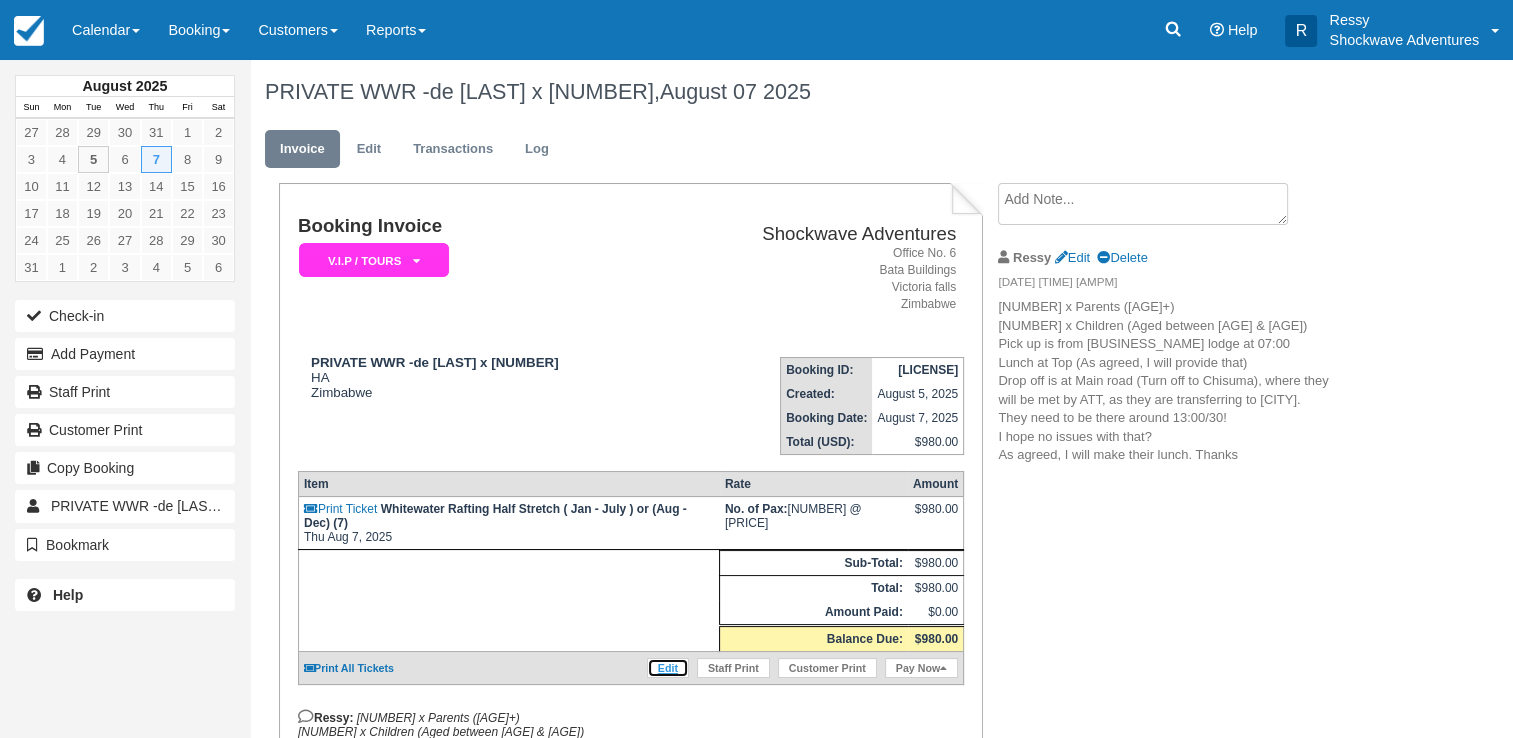 click on "Edit" at bounding box center [668, 668] 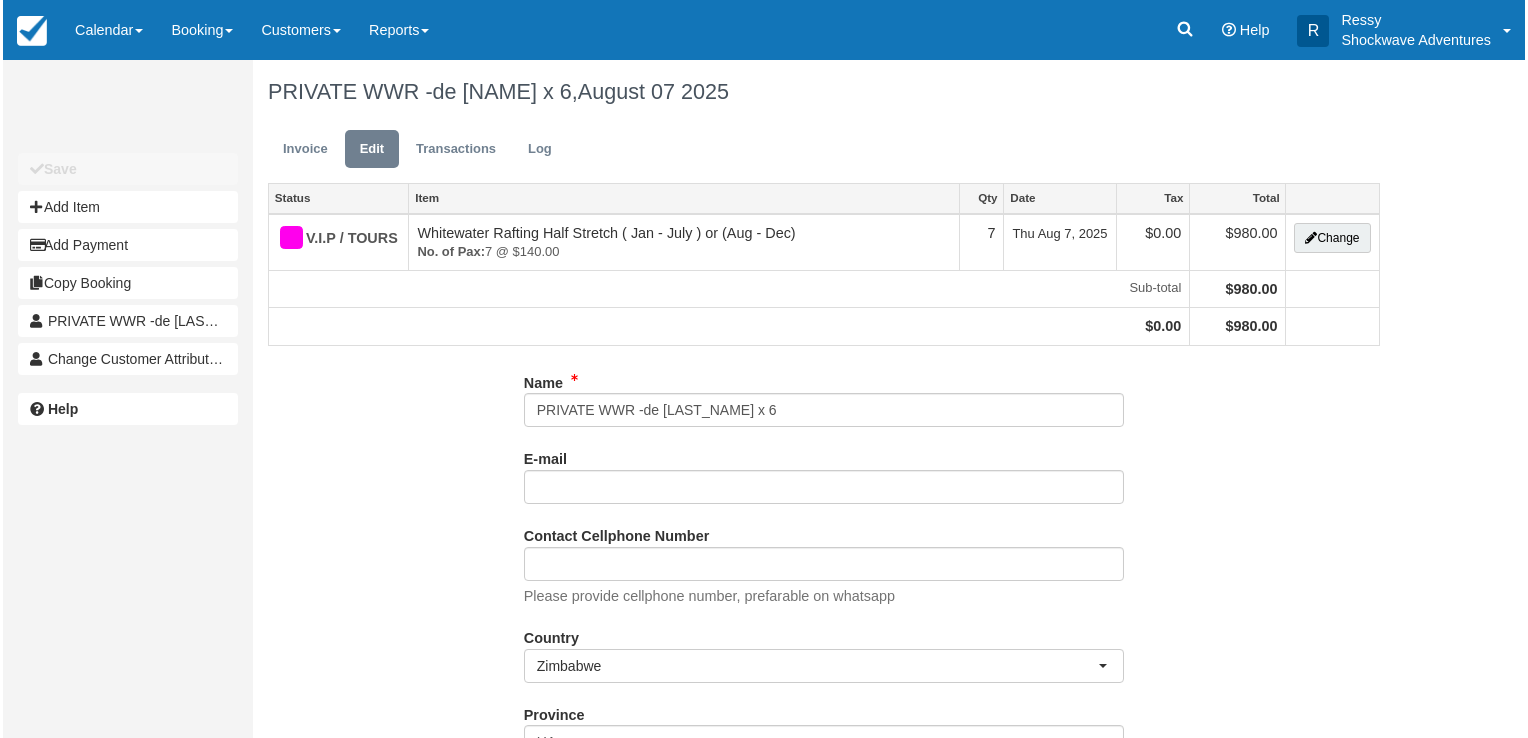 scroll, scrollTop: 0, scrollLeft: 0, axis: both 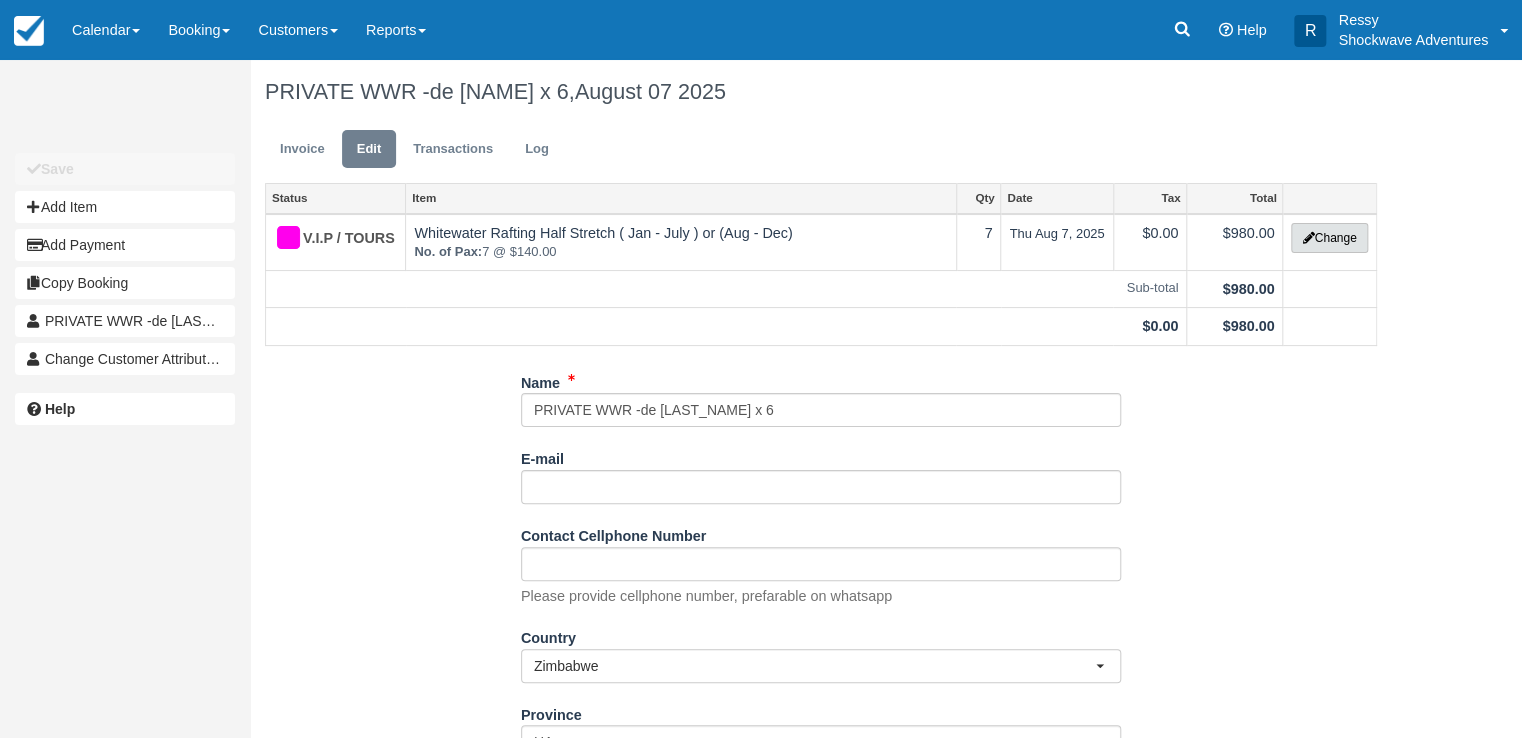 click on "Change" at bounding box center (1329, 238) 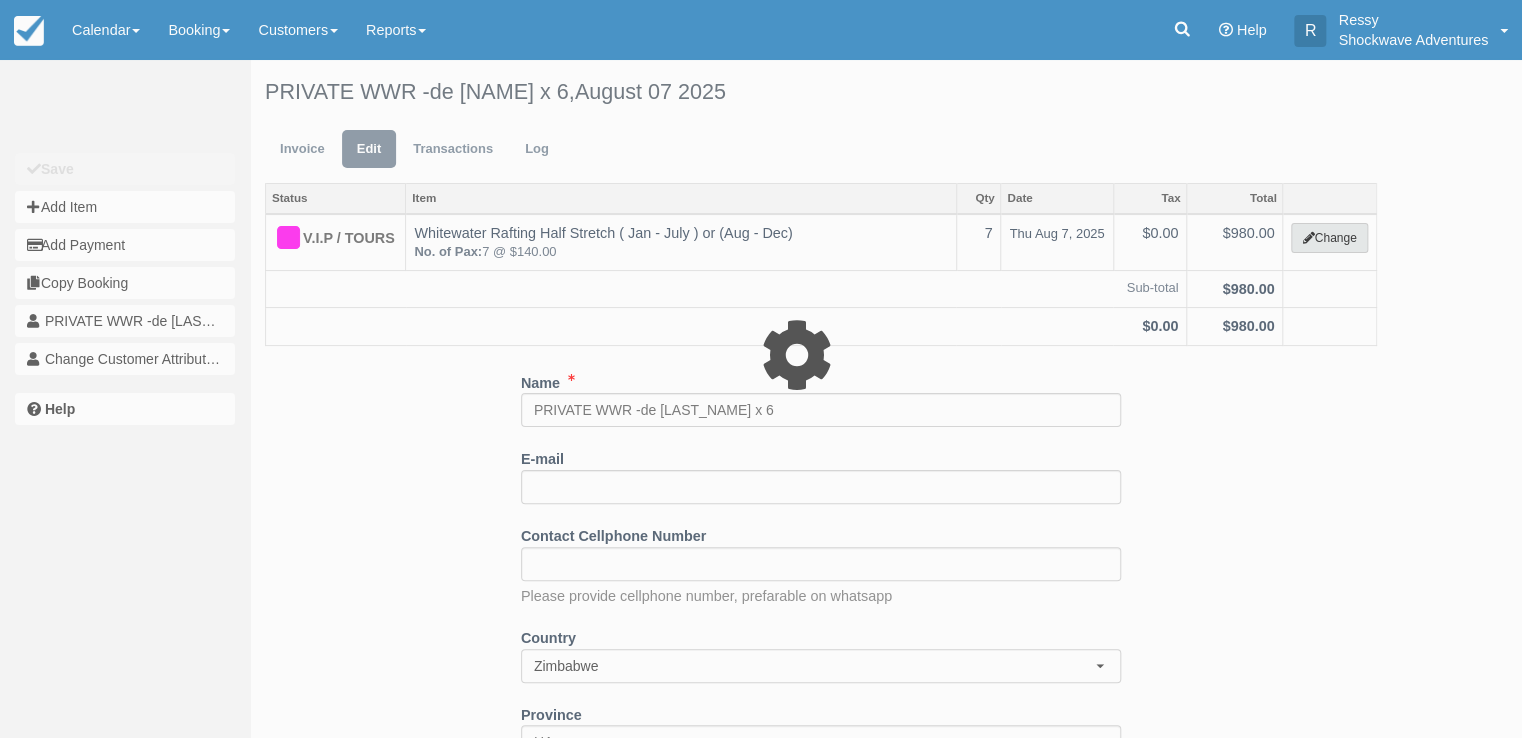 type on "980.00" 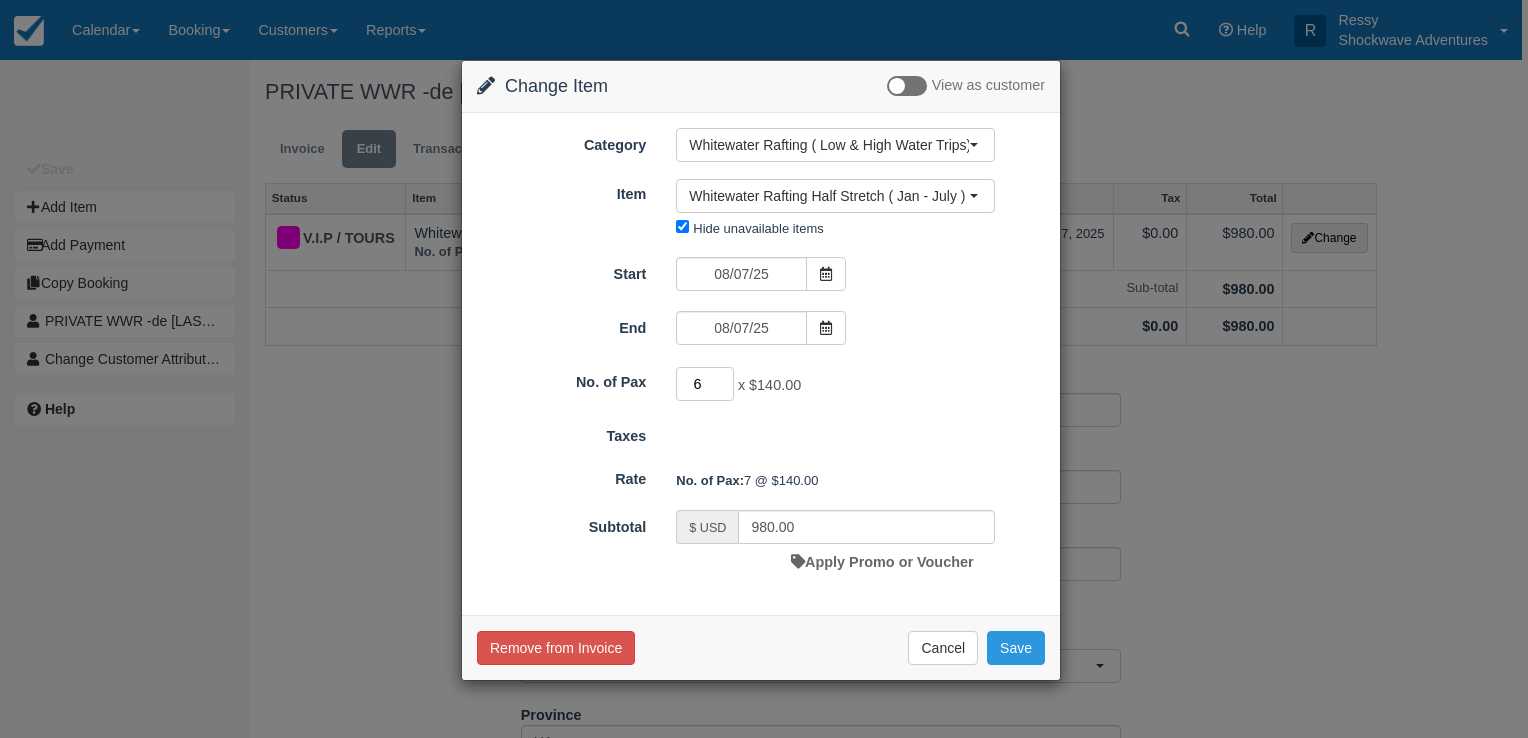 type on "6" 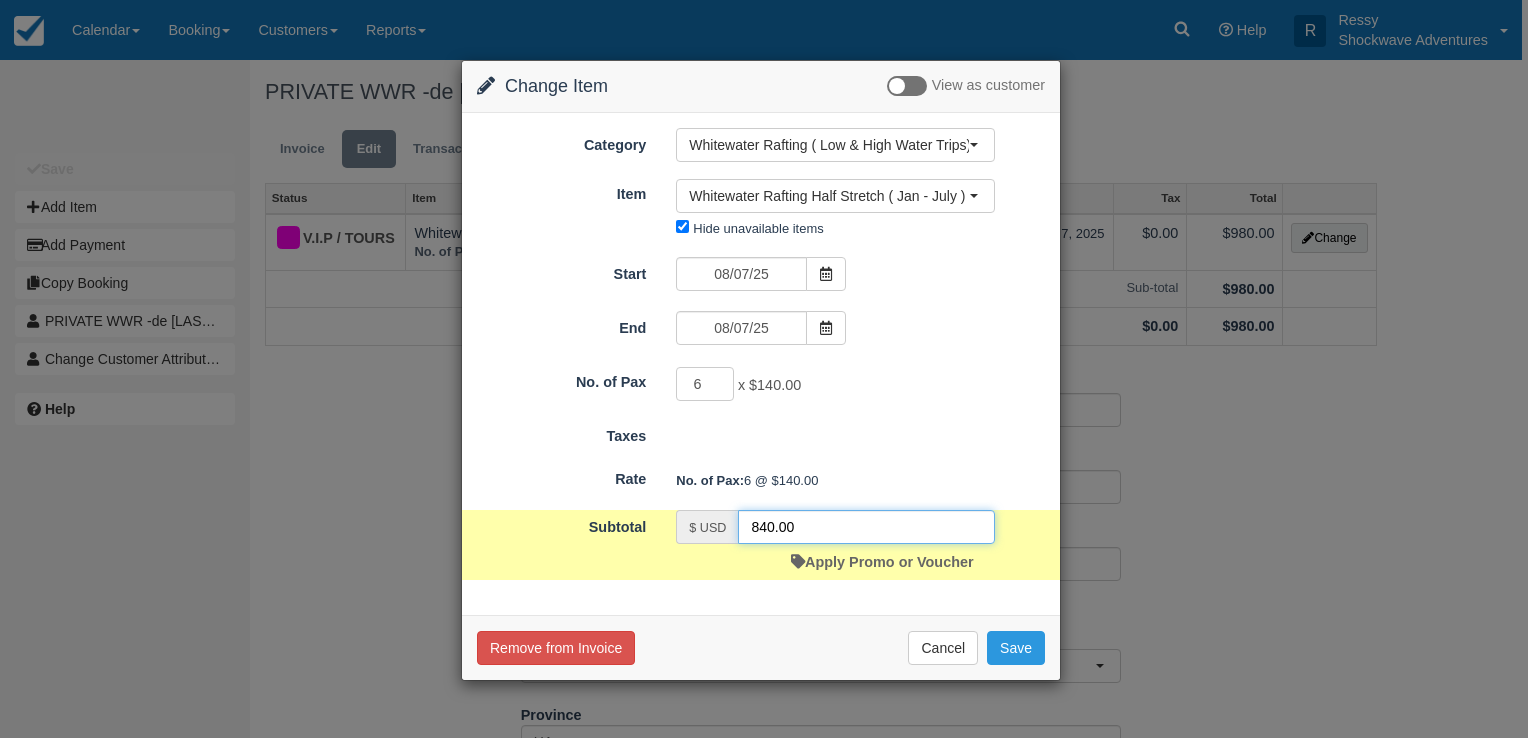 drag, startPoint x: 764, startPoint y: 522, endPoint x: 773, endPoint y: 531, distance: 12.727922 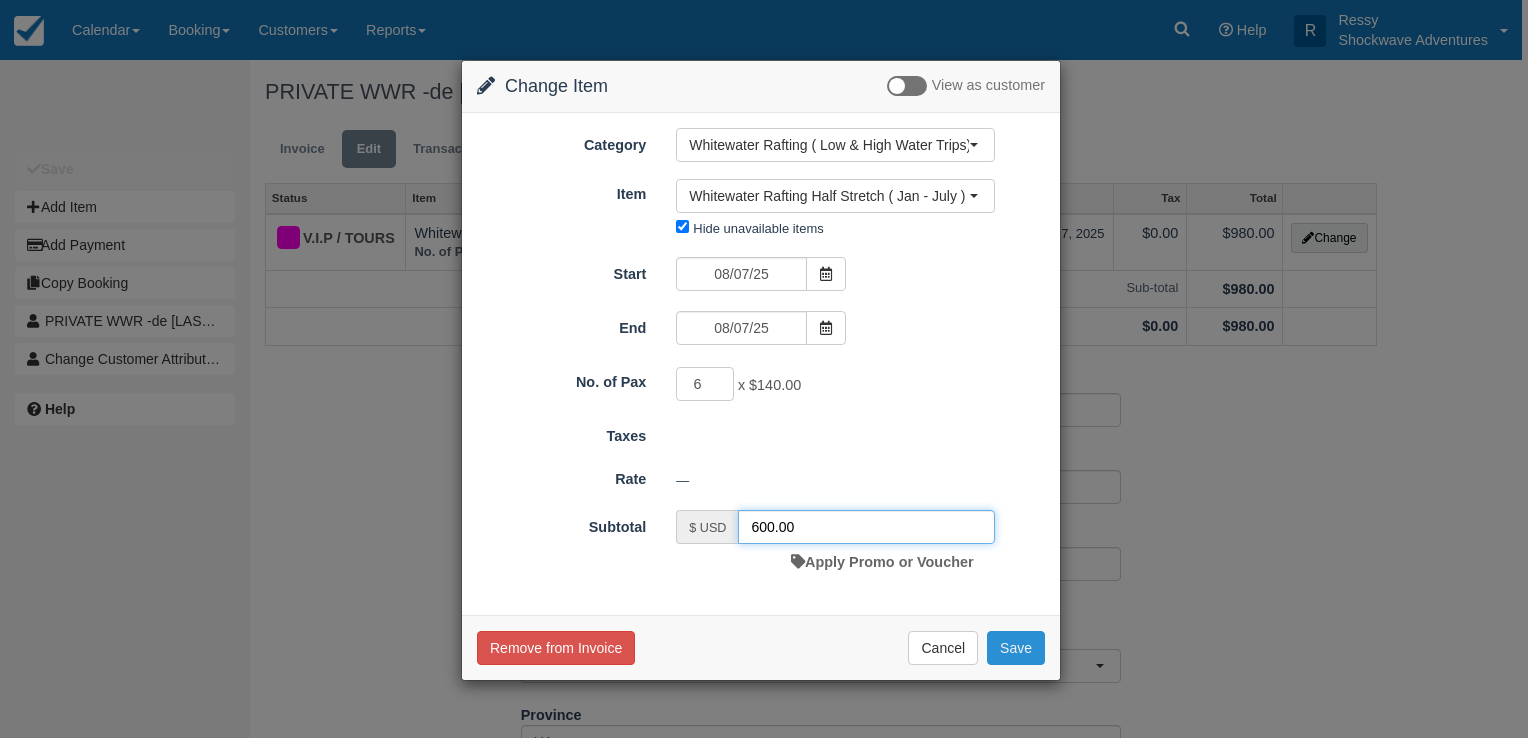type on "600.00" 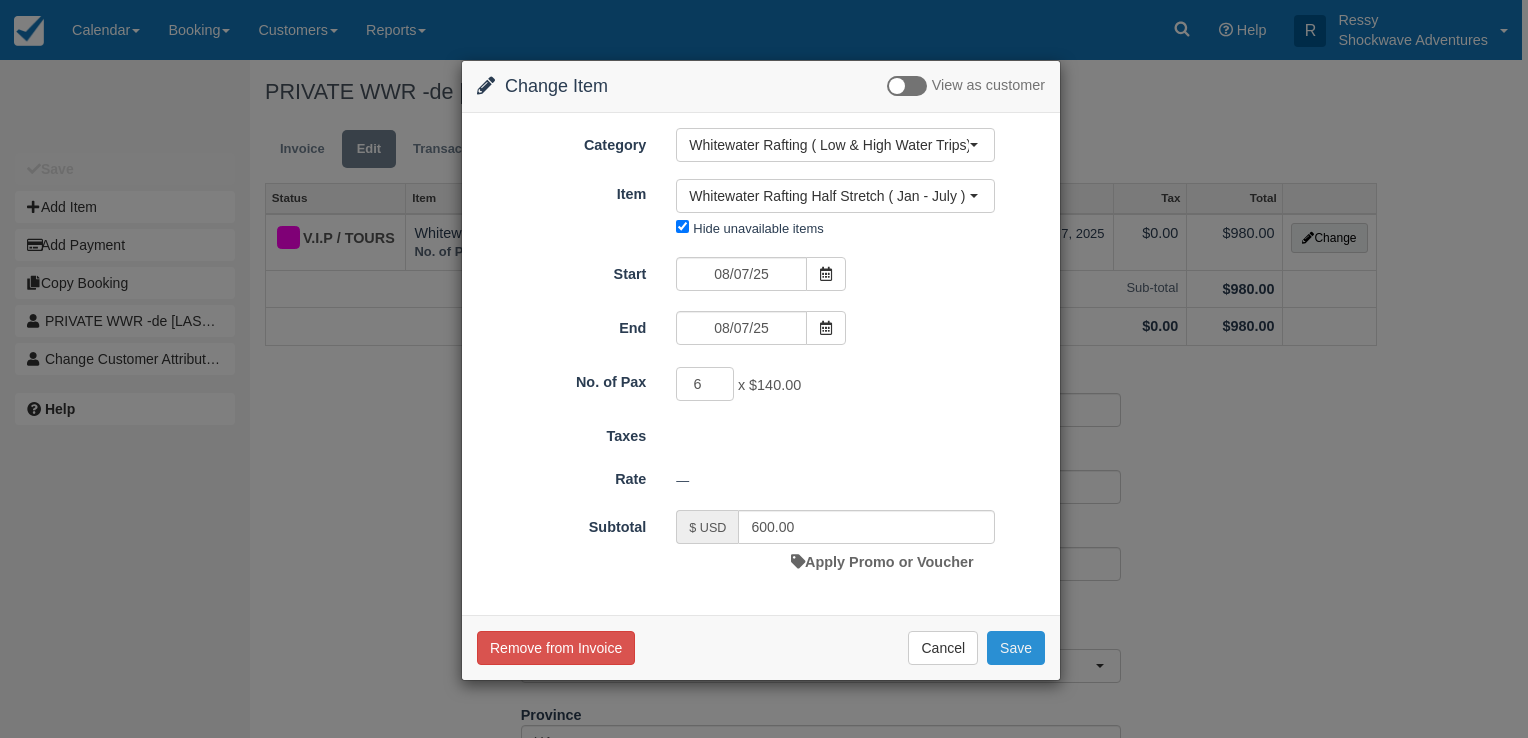 click on "Save" at bounding box center [1016, 648] 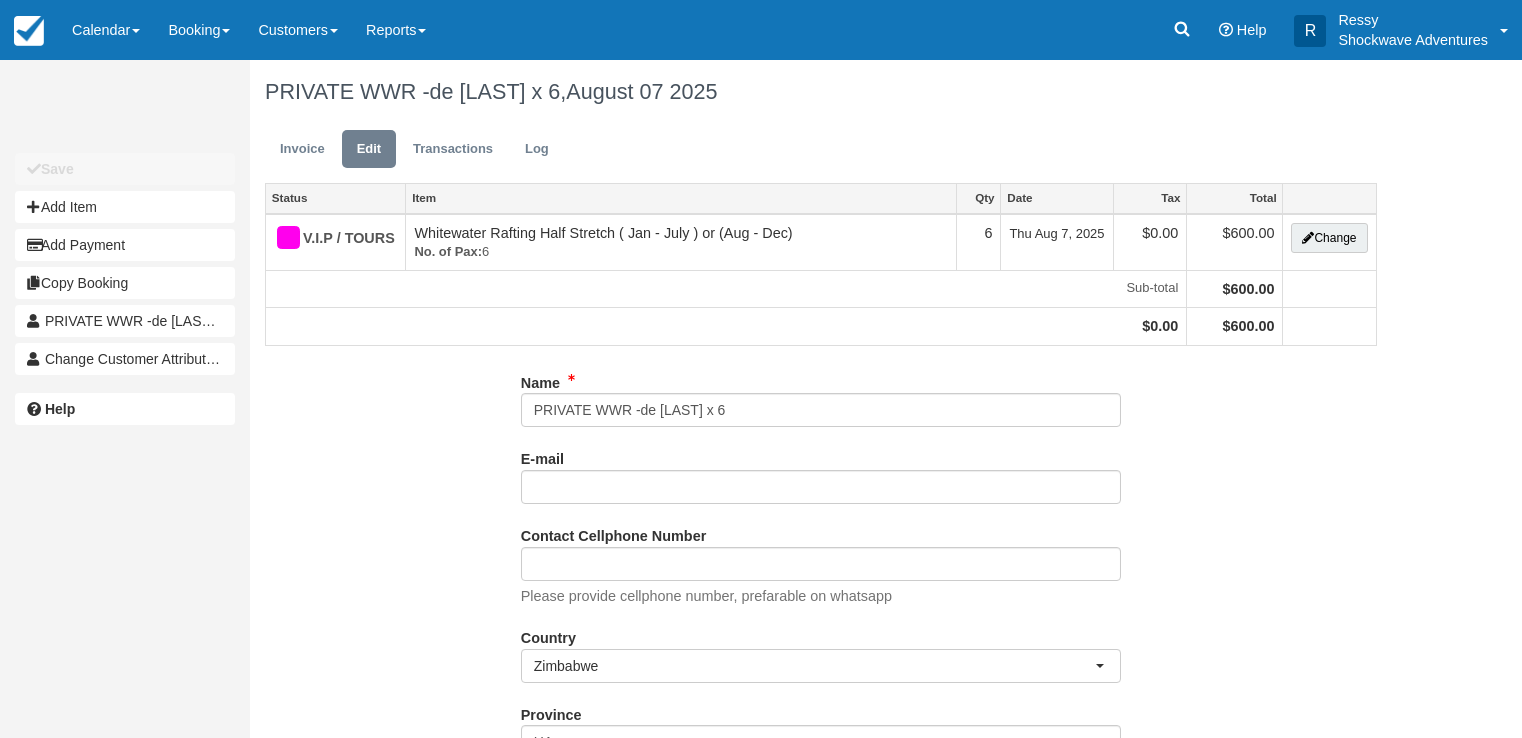 scroll, scrollTop: 0, scrollLeft: 0, axis: both 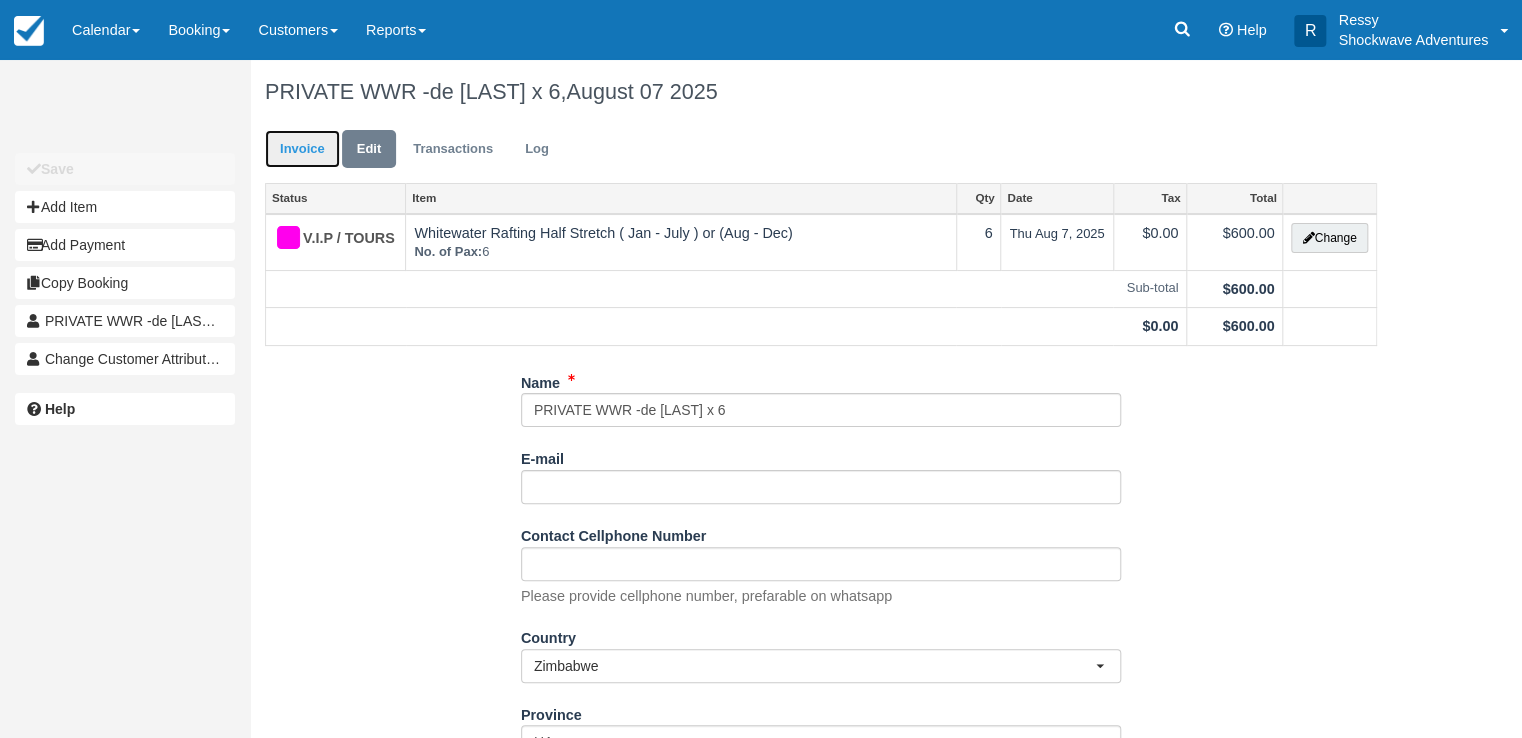 click on "Invoice" at bounding box center [302, 149] 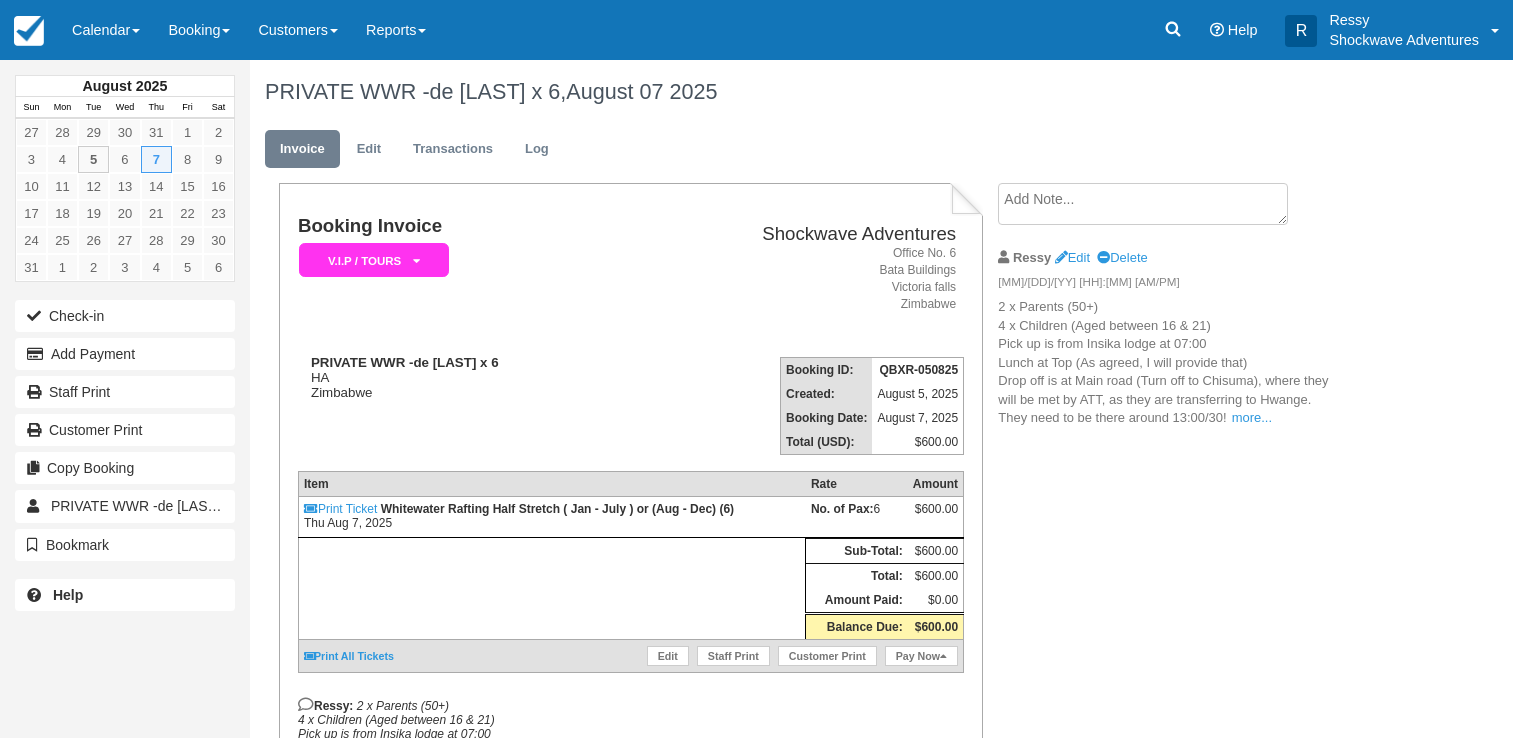scroll, scrollTop: 0, scrollLeft: 0, axis: both 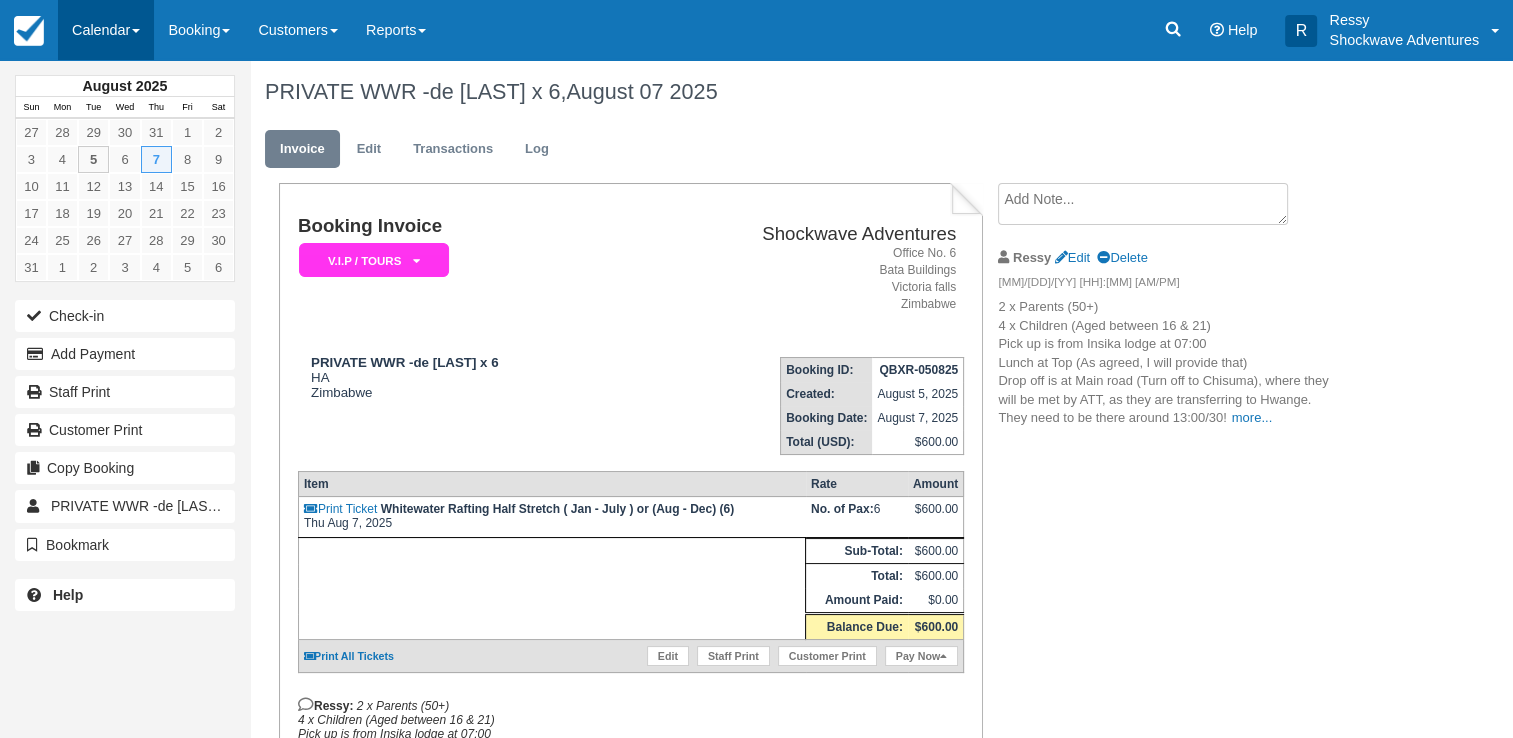 click on "Calendar" at bounding box center [106, 30] 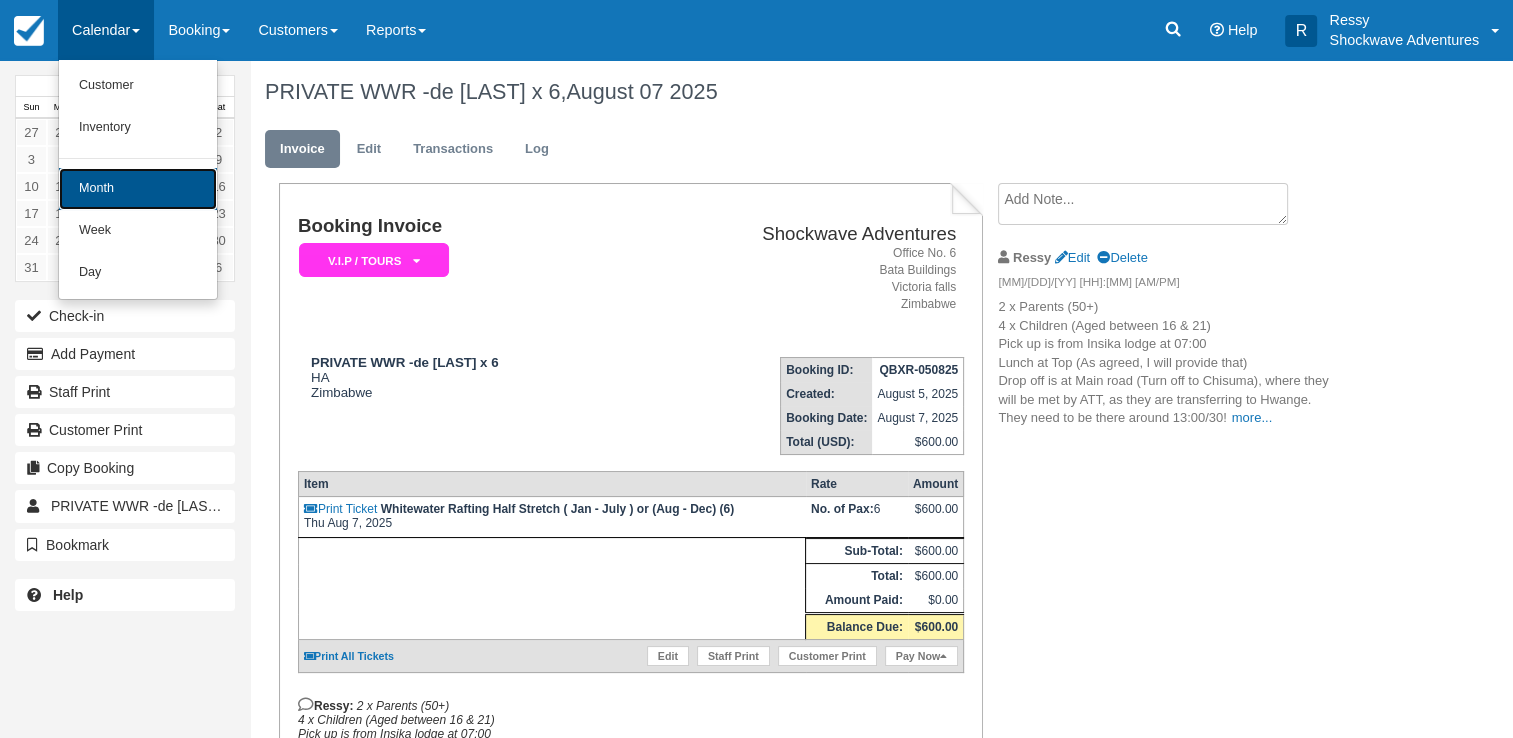 click on "Month" at bounding box center [138, 189] 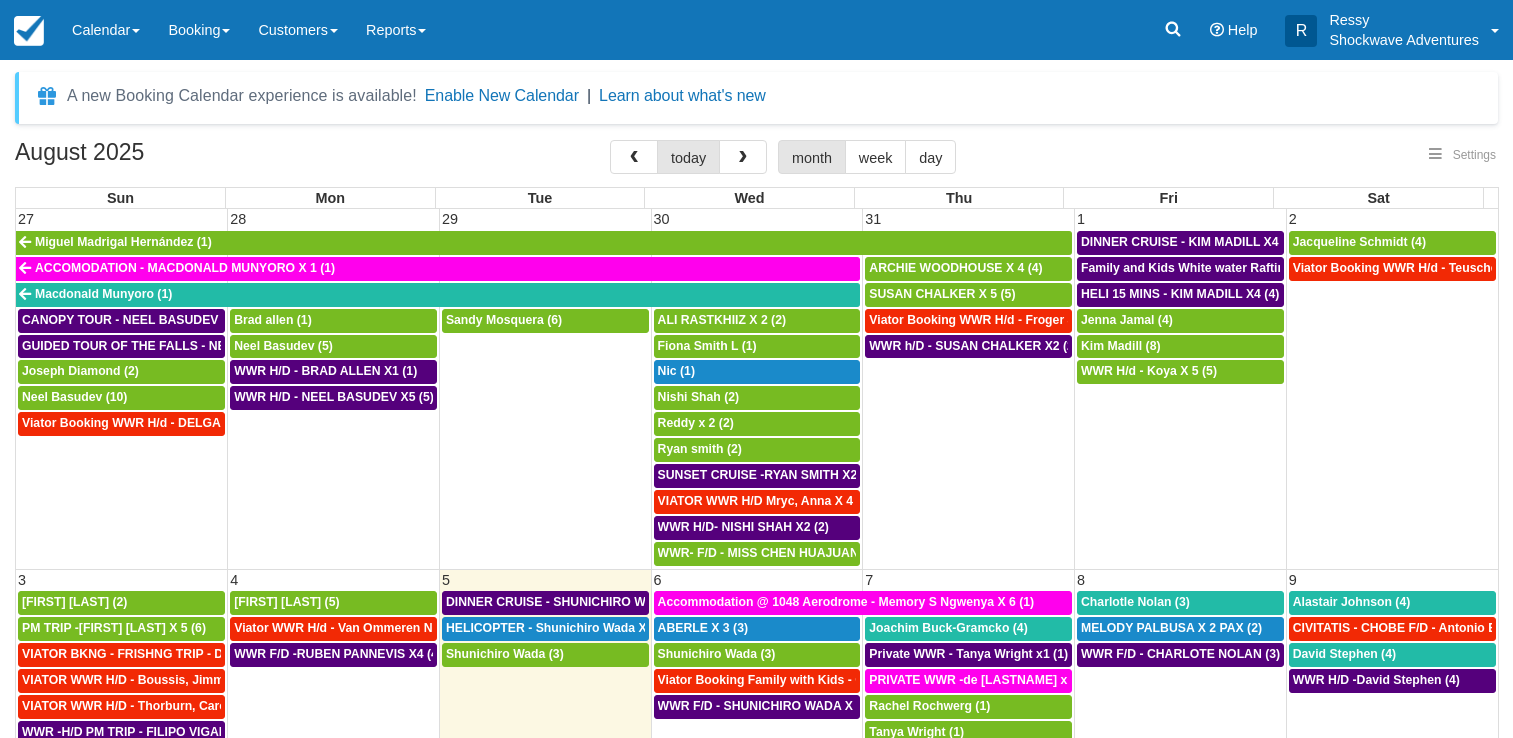 select 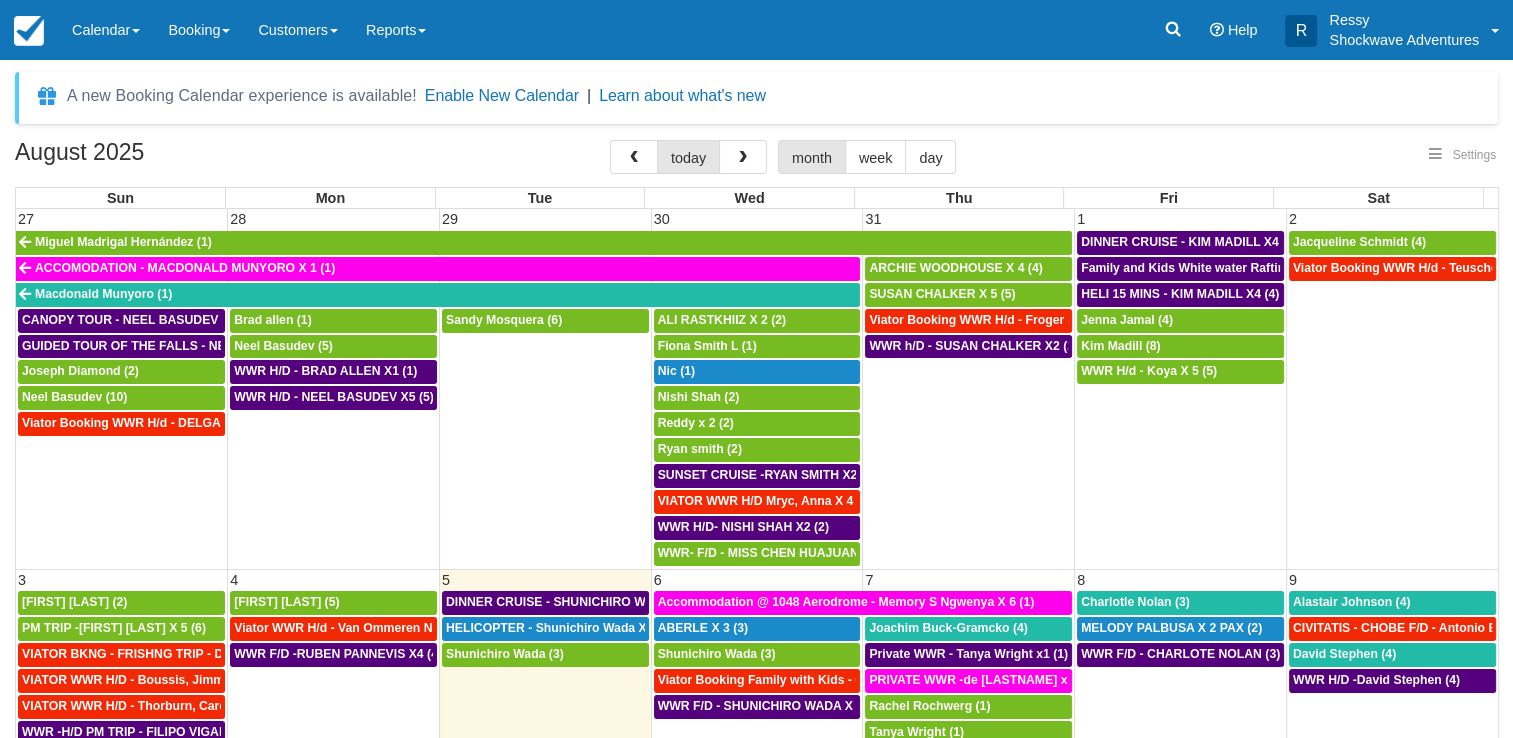 select 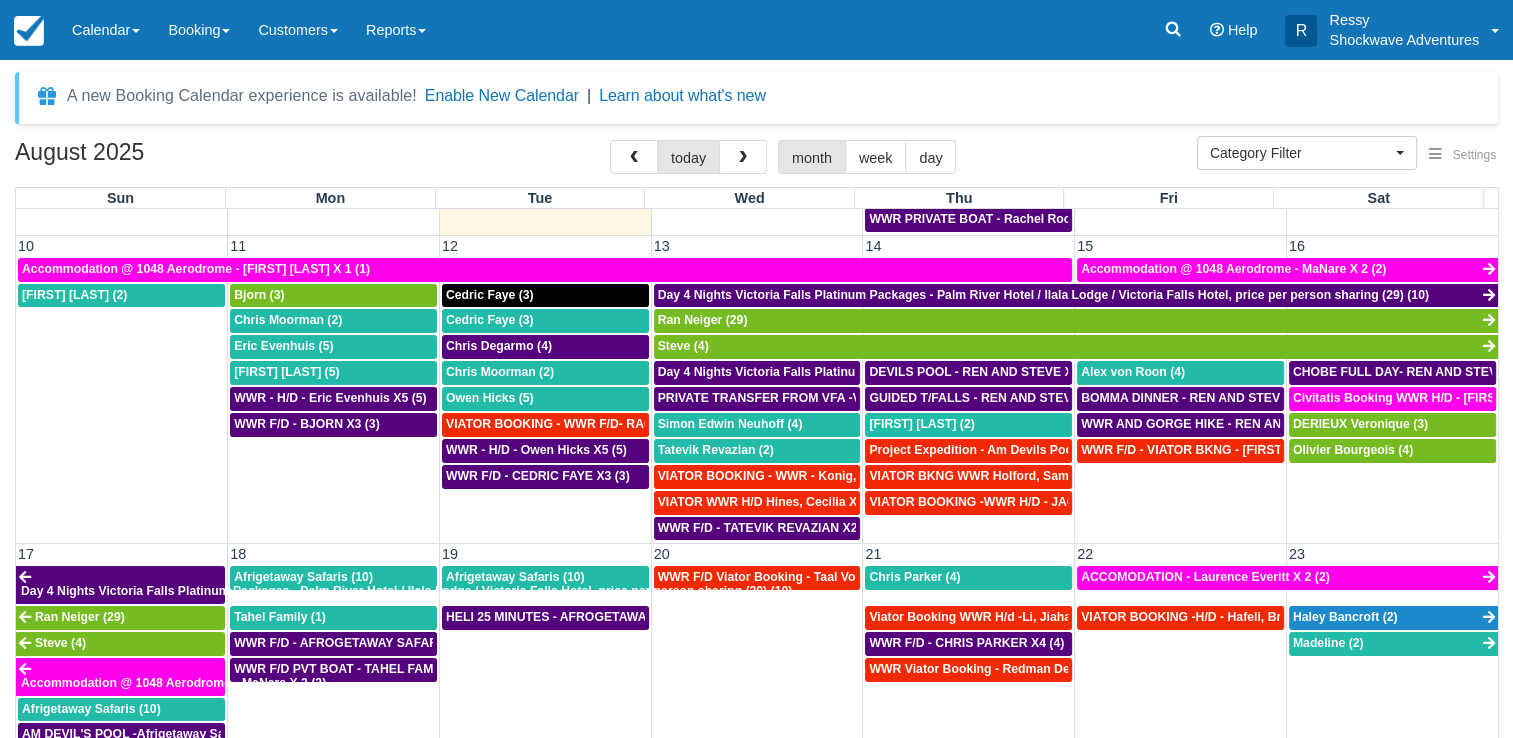 scroll, scrollTop: 600, scrollLeft: 0, axis: vertical 